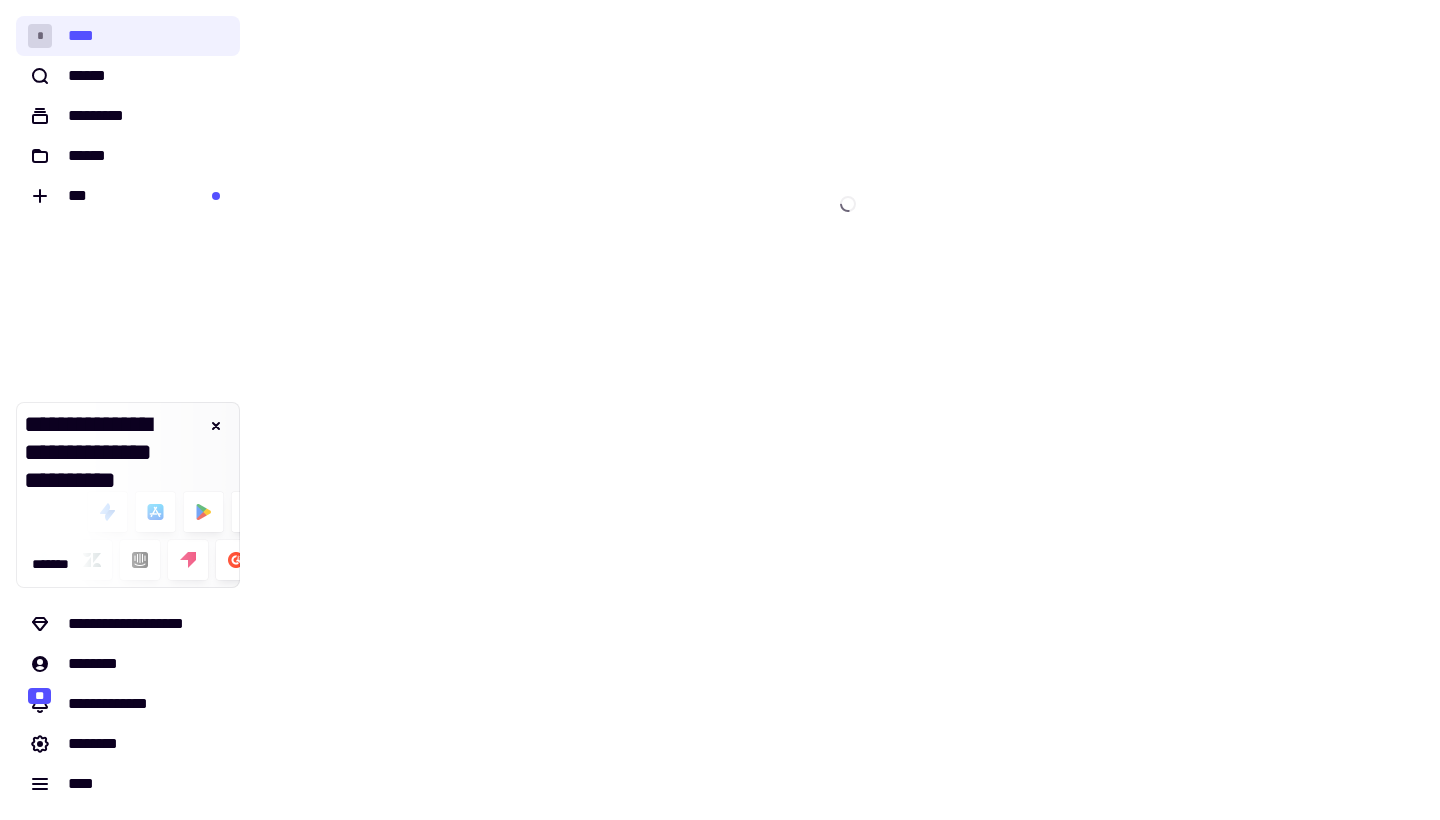 scroll, scrollTop: 0, scrollLeft: 0, axis: both 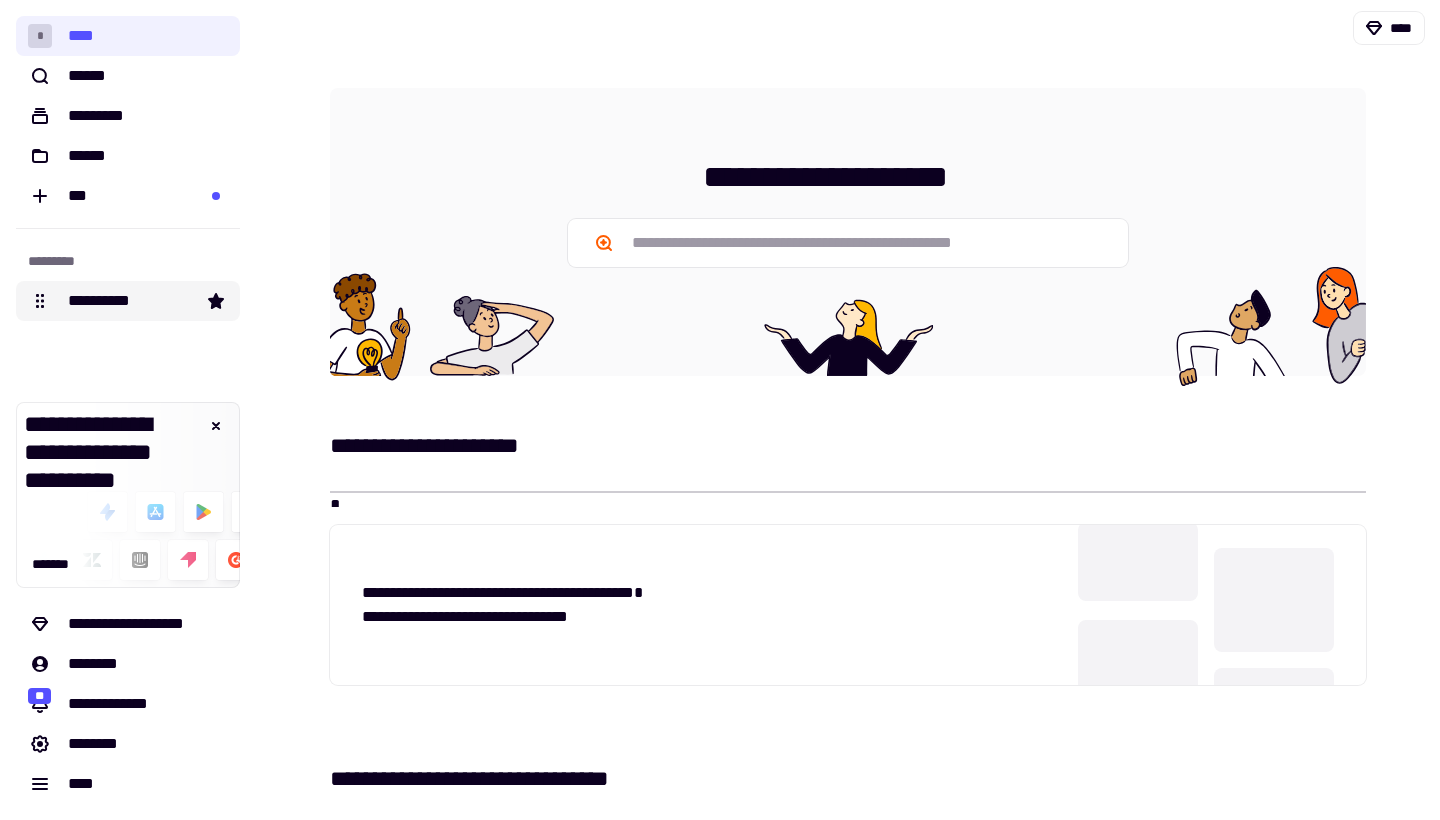 click on "**********" 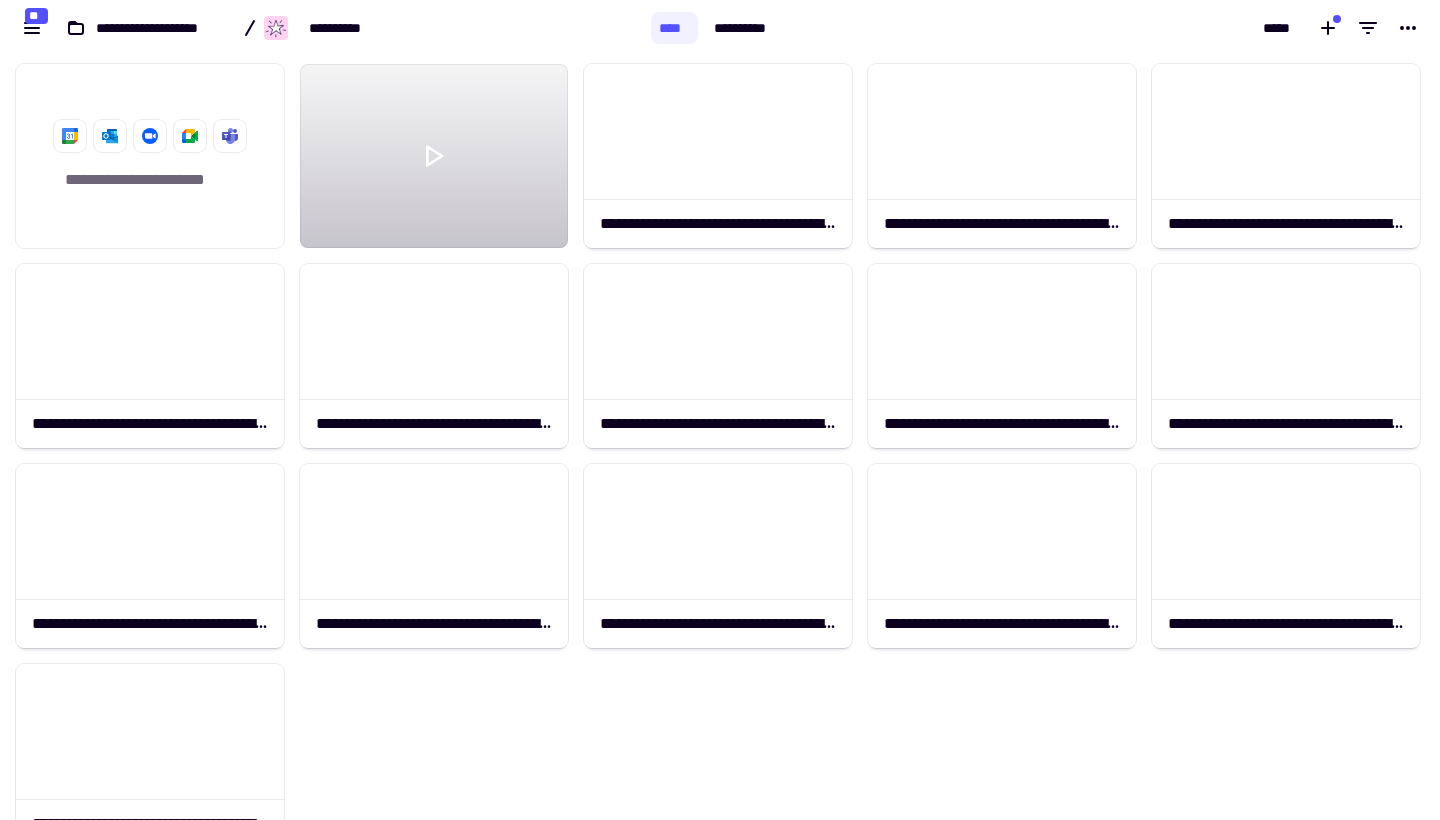 scroll, scrollTop: 1, scrollLeft: 1, axis: both 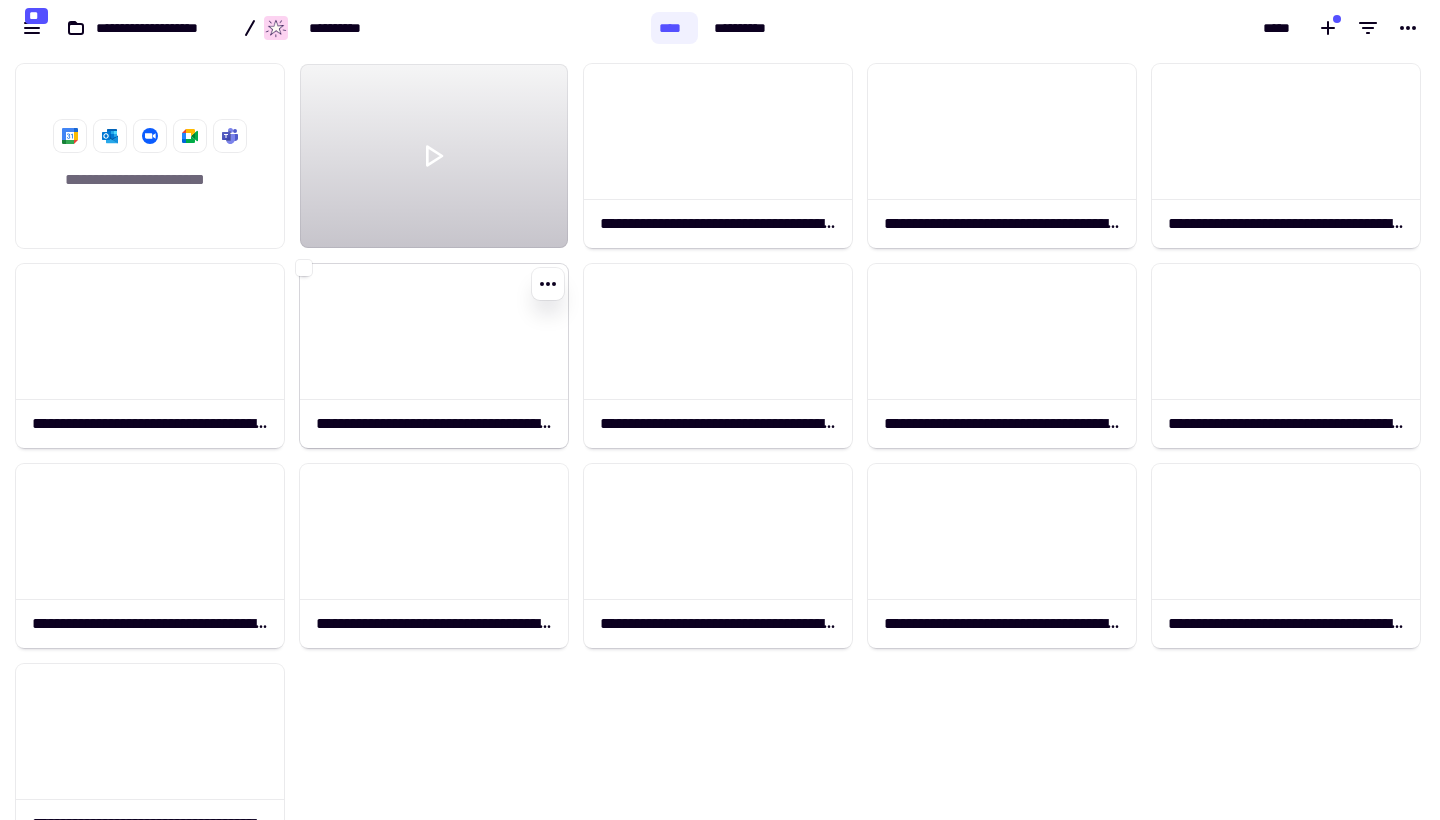 click 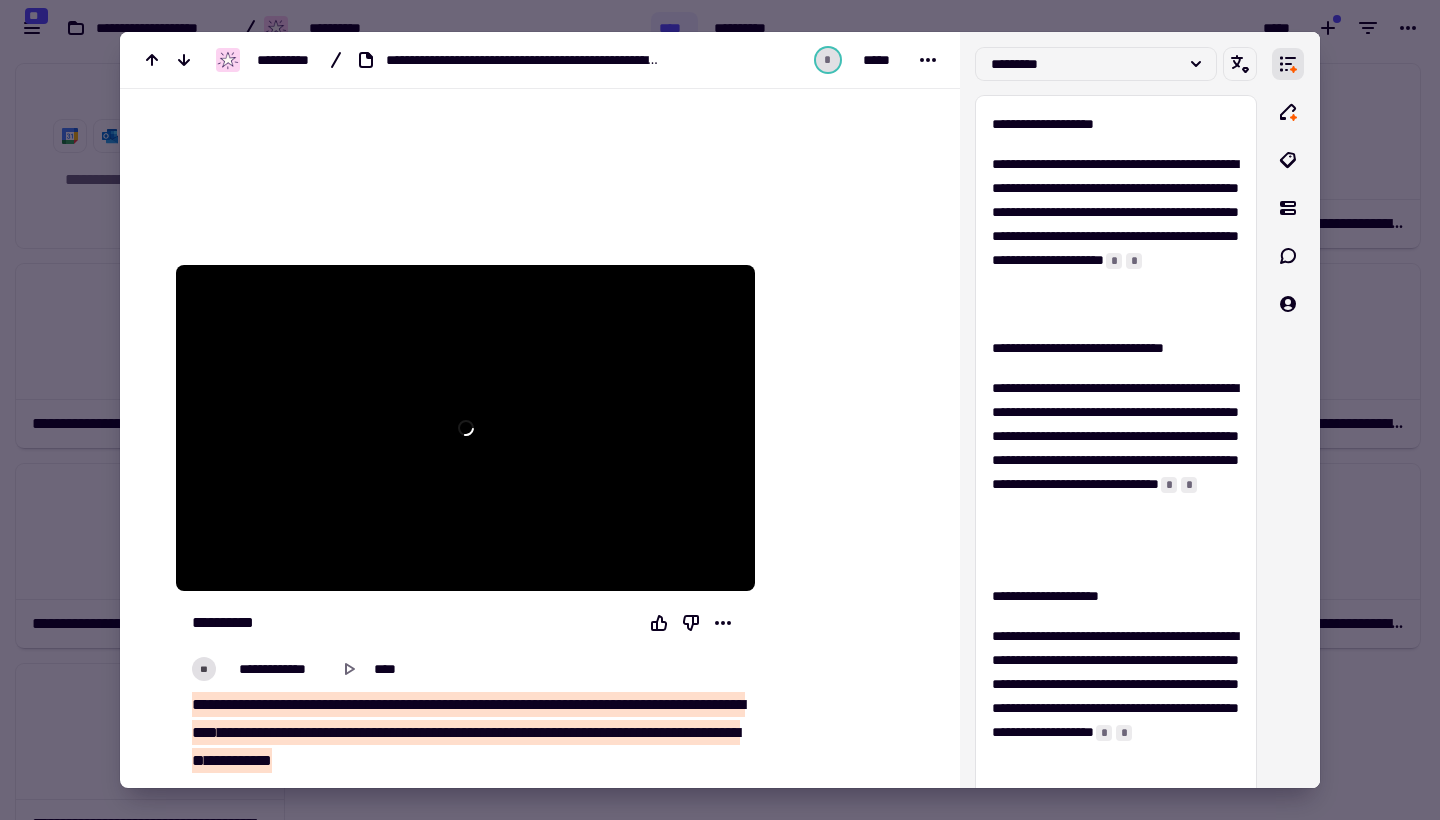 scroll, scrollTop: 150, scrollLeft: 0, axis: vertical 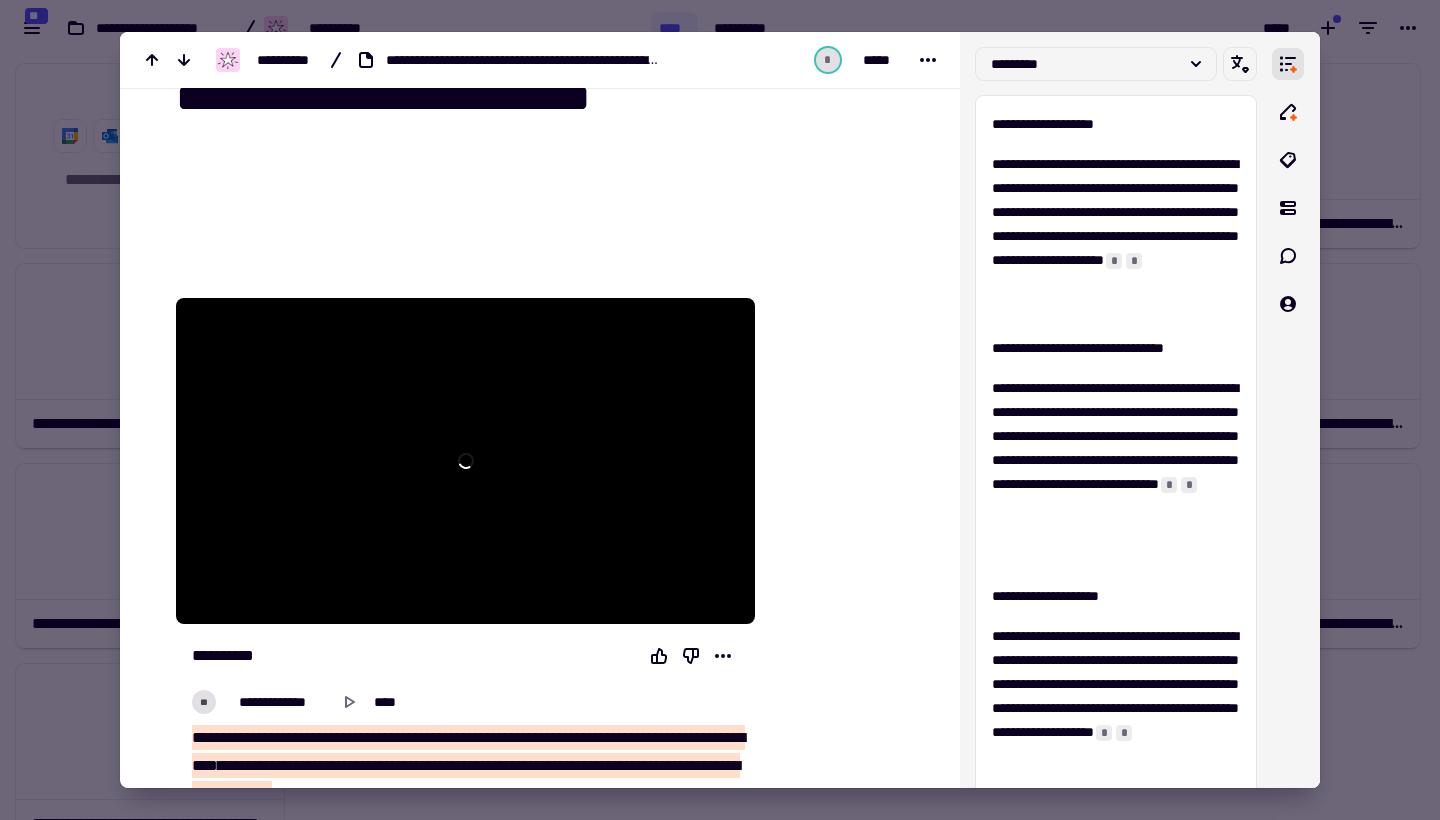 click at bounding box center [720, 410] 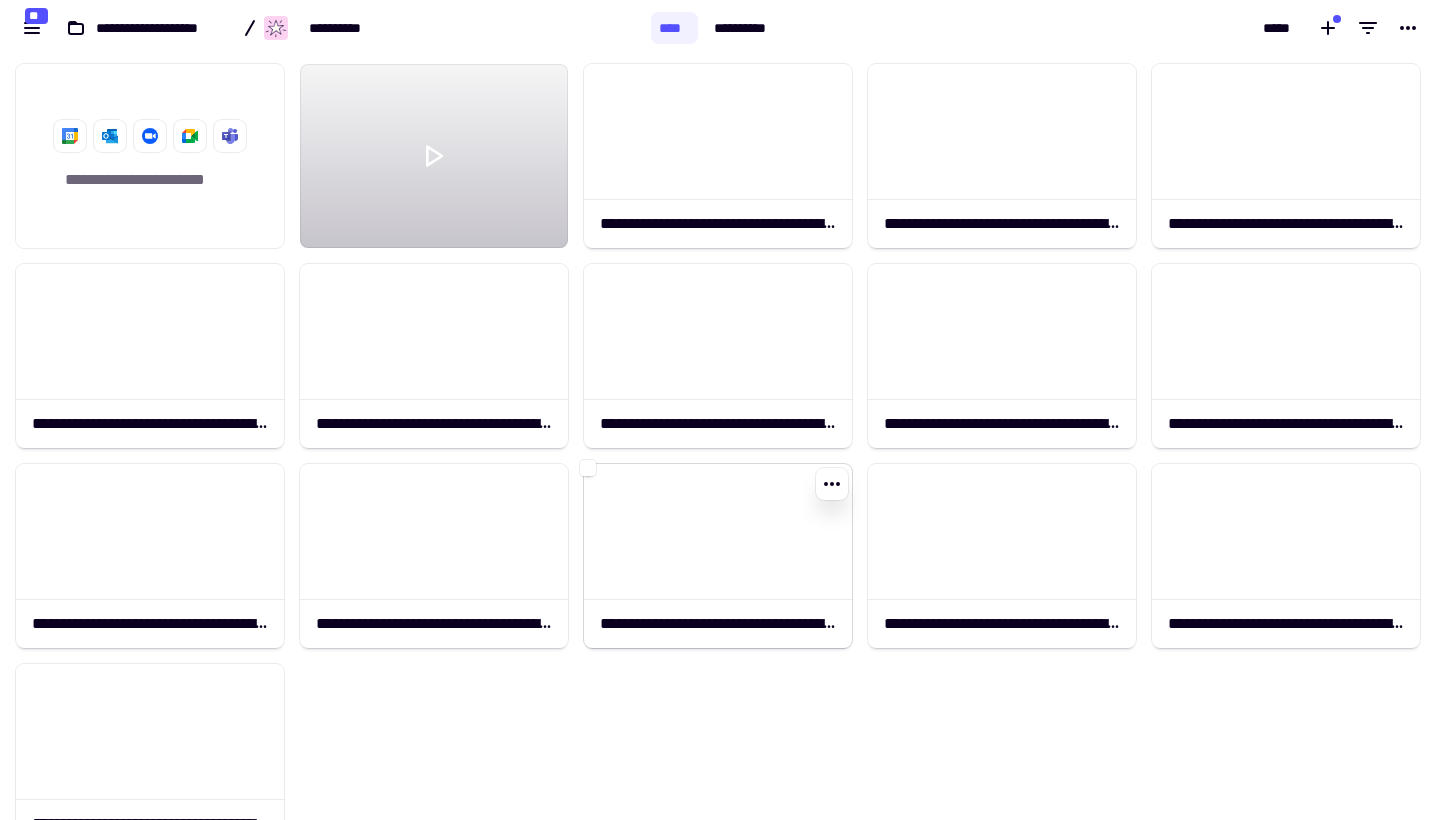 click 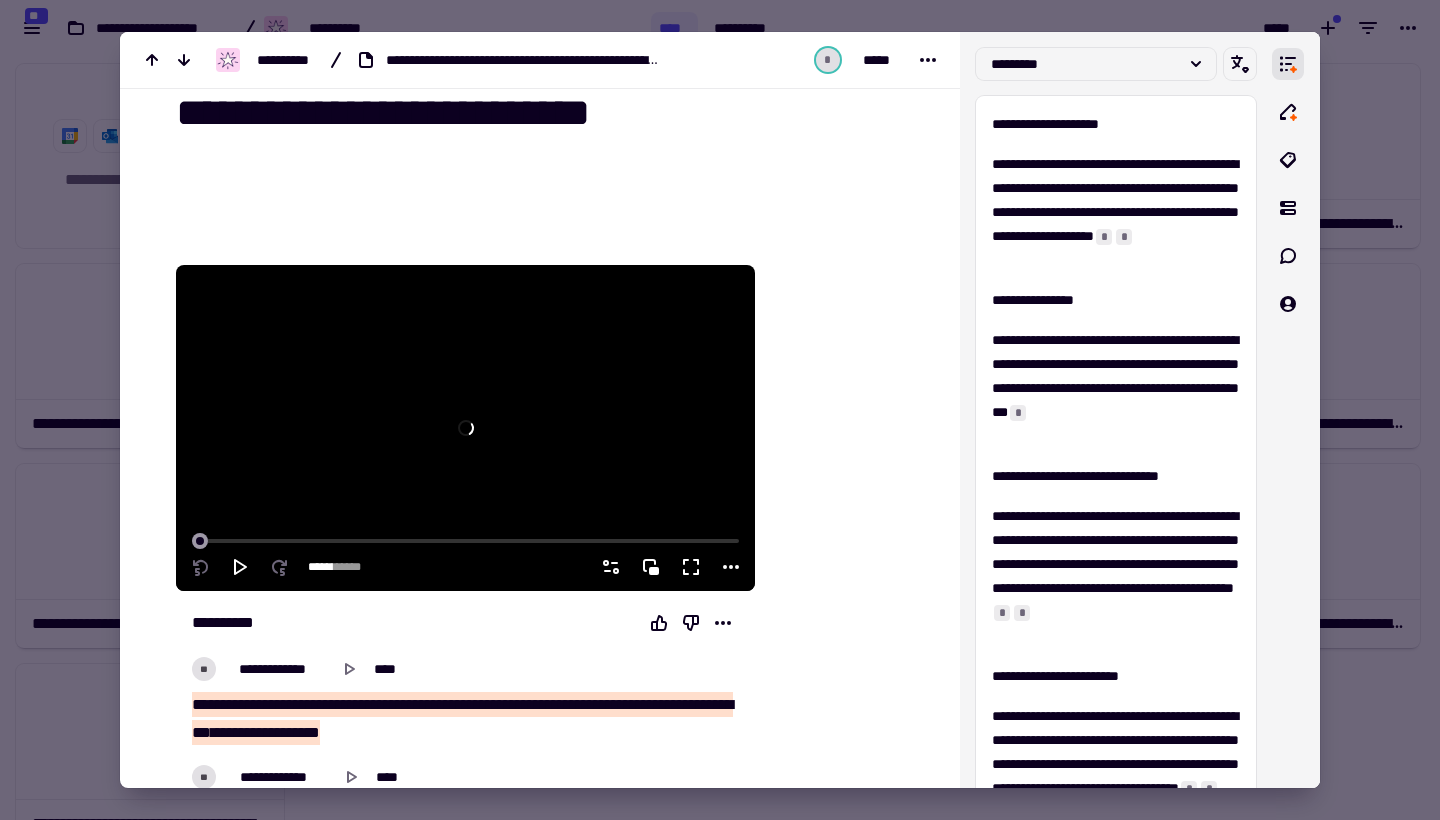 scroll, scrollTop: 117, scrollLeft: 0, axis: vertical 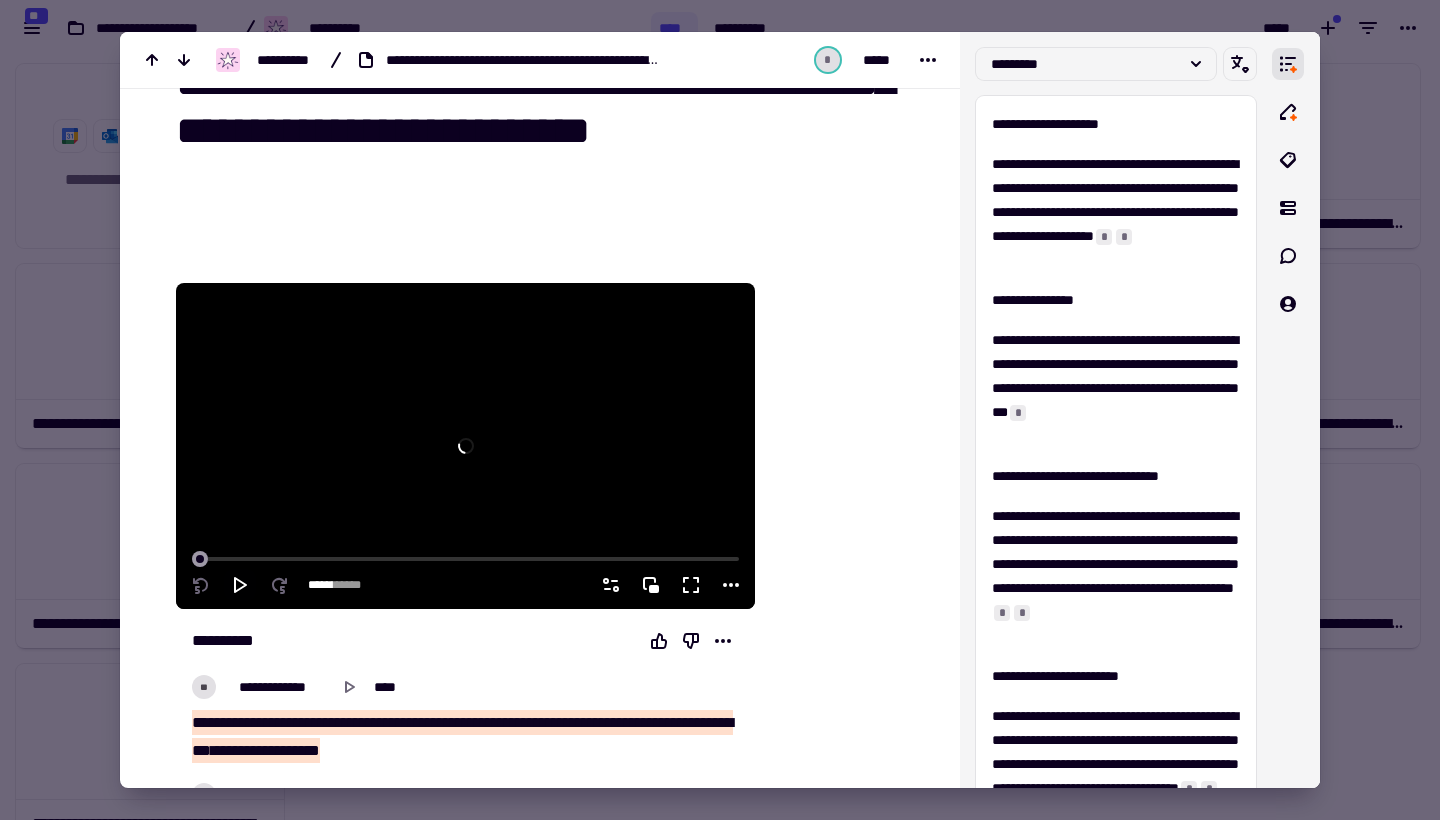 click 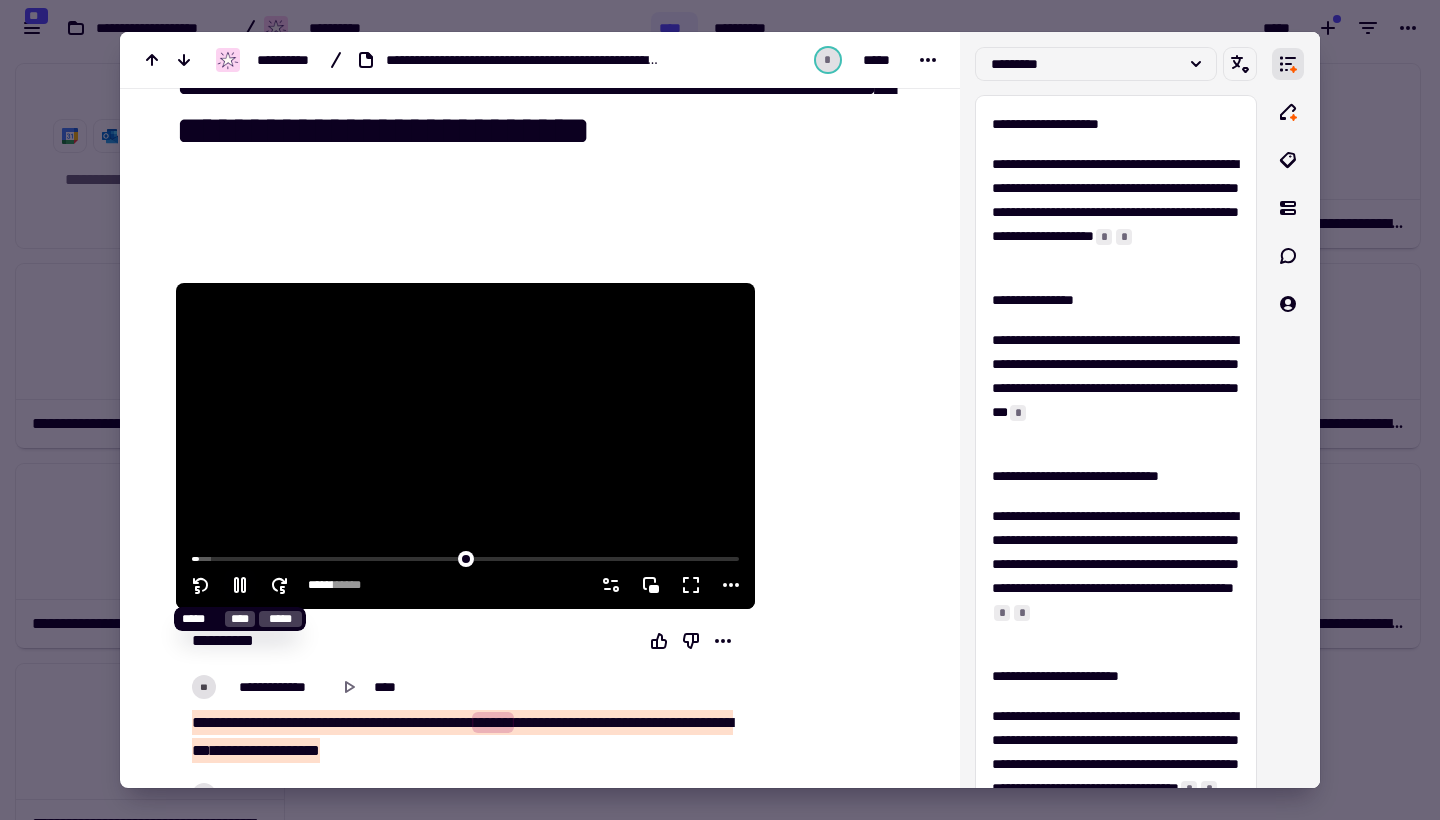 click 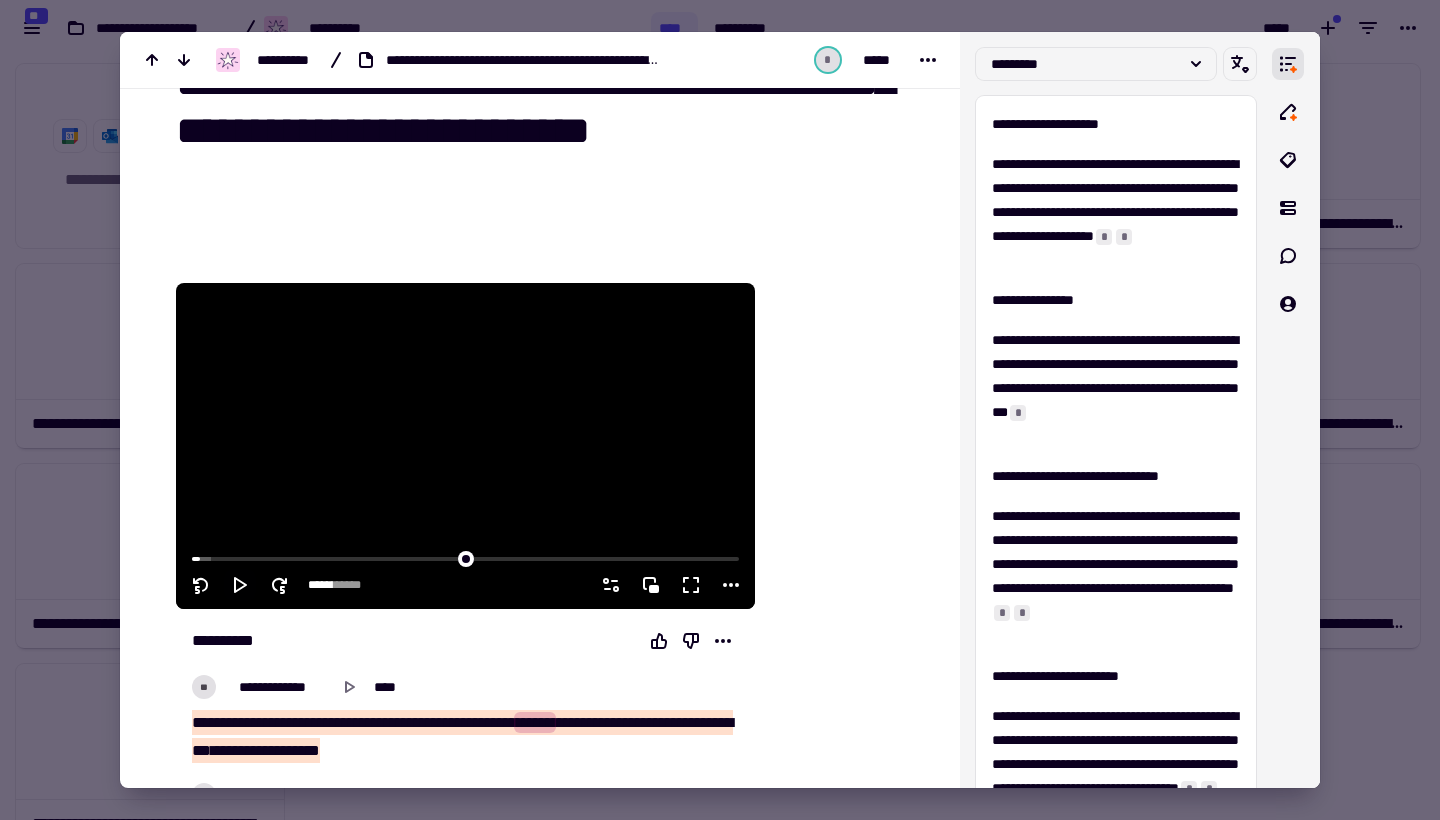 type on "****" 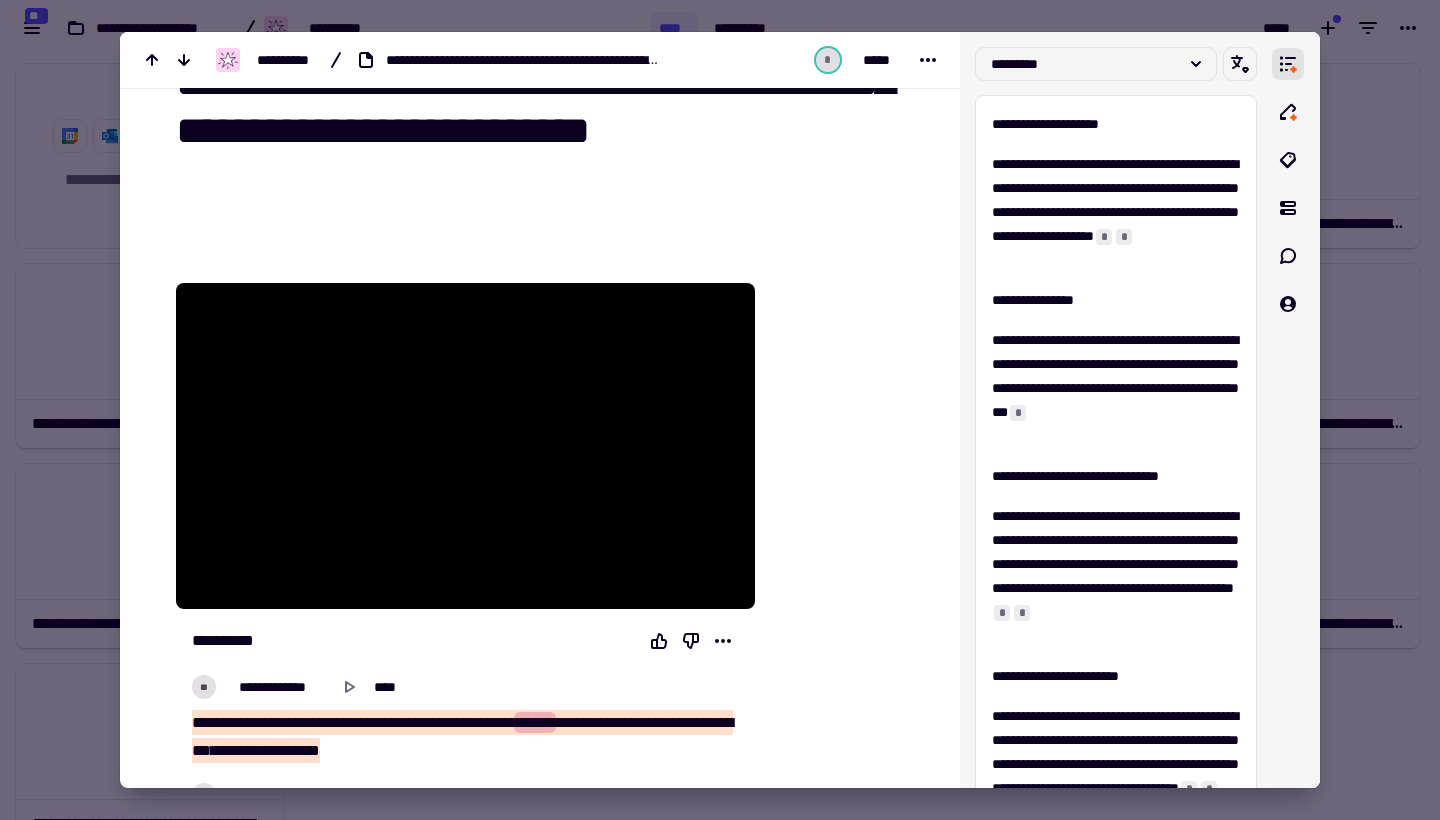 click at bounding box center (720, 410) 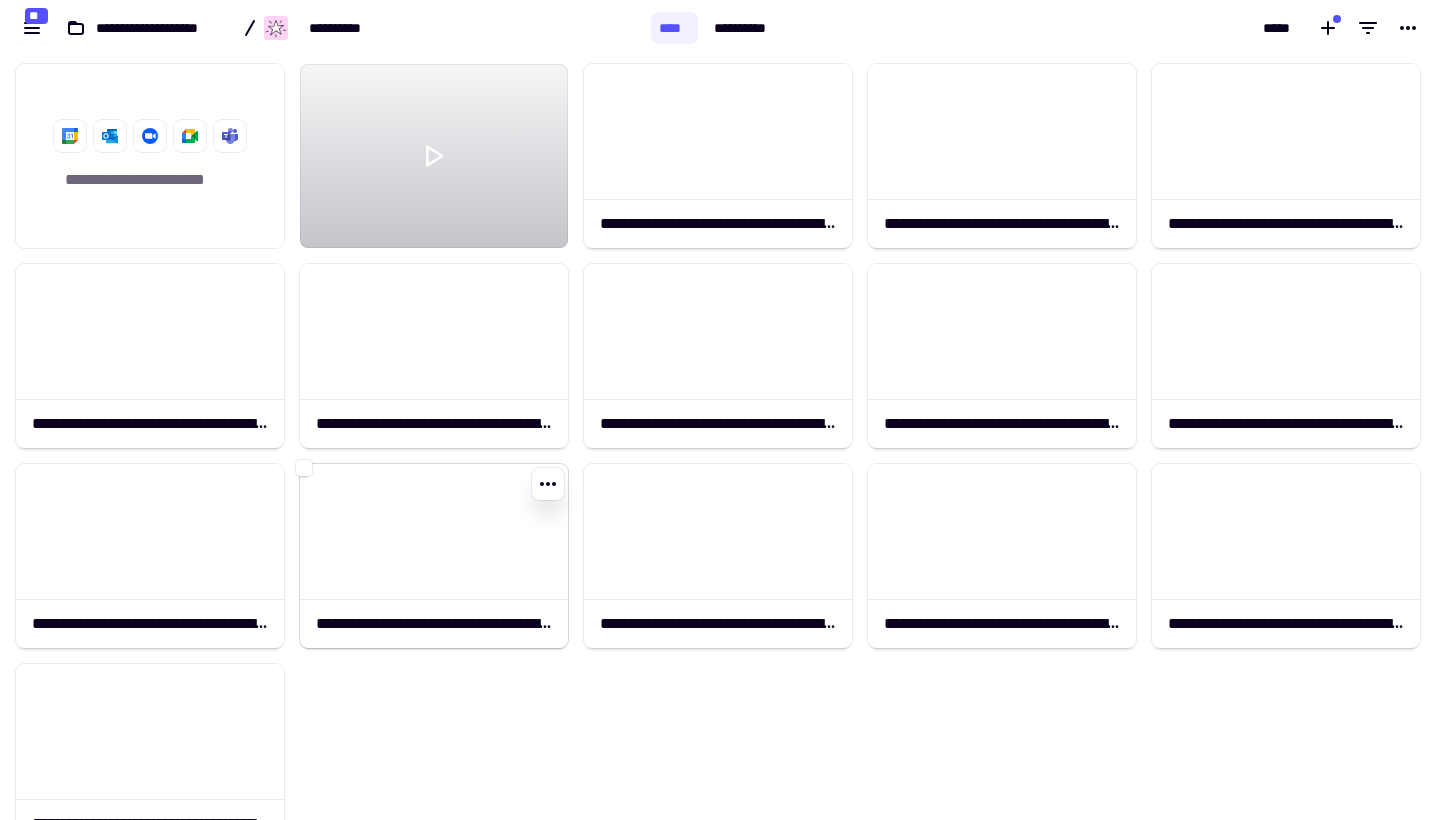 click 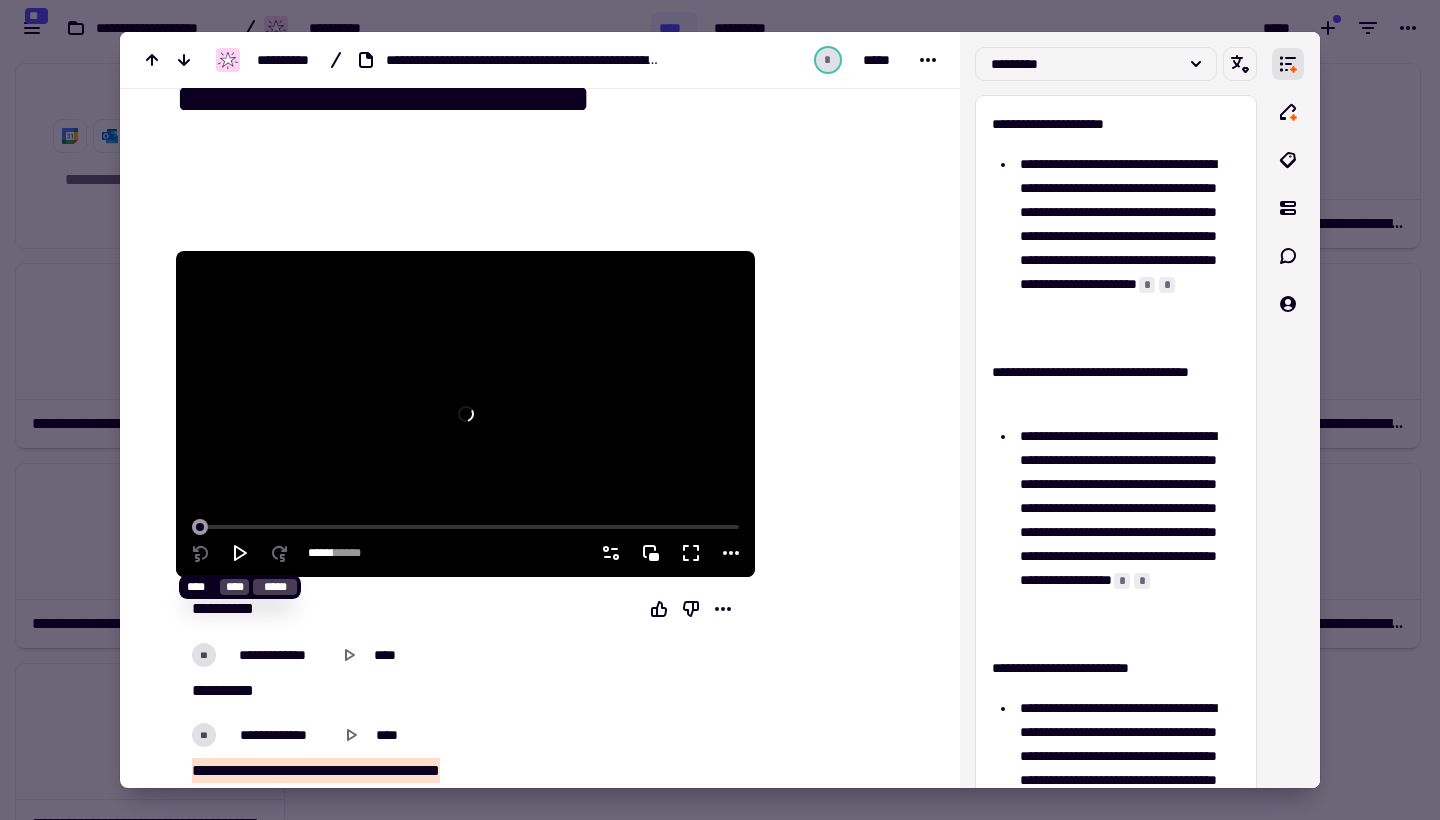 scroll, scrollTop: 146, scrollLeft: 0, axis: vertical 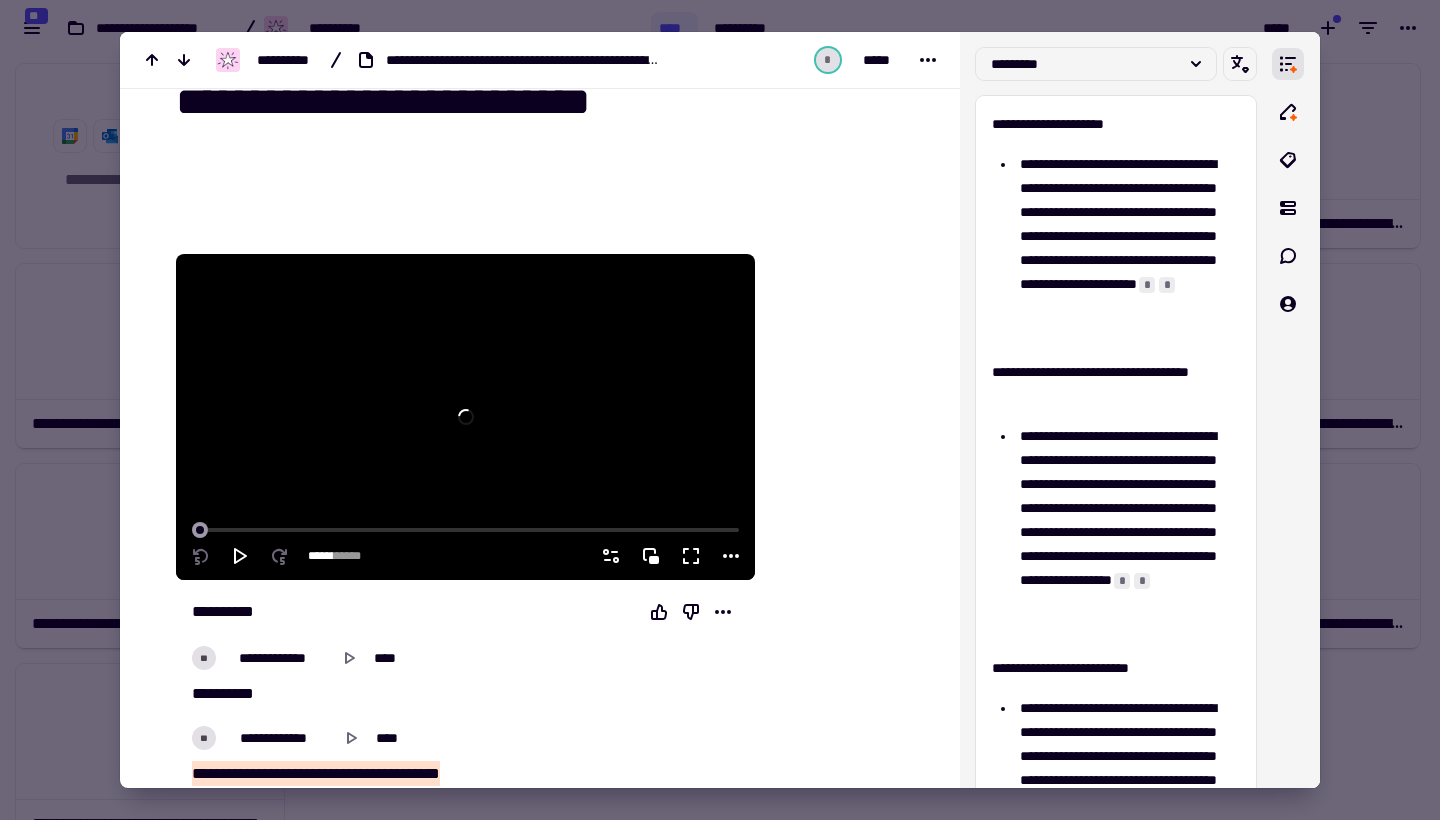 click 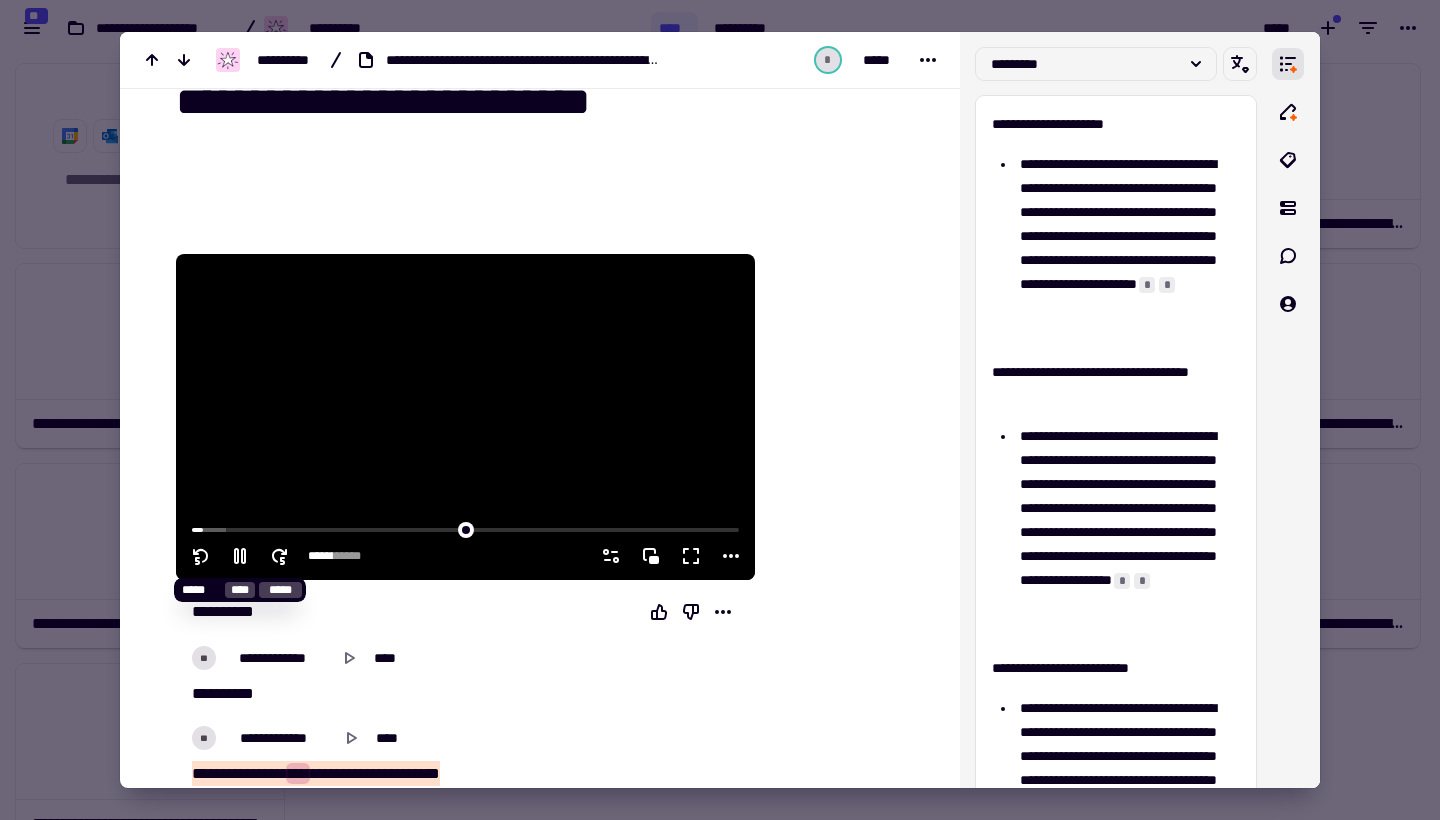 click 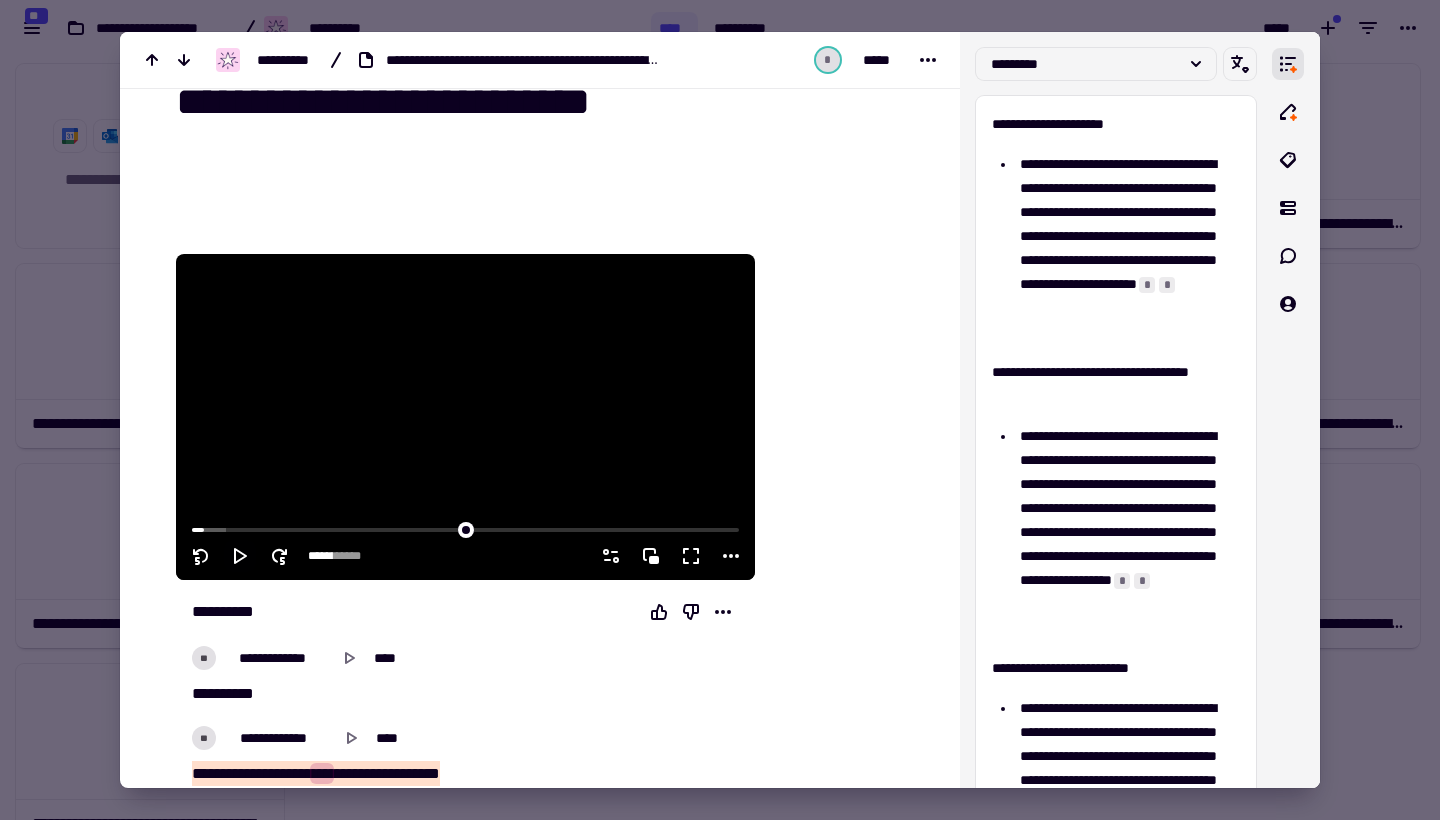 type on "****" 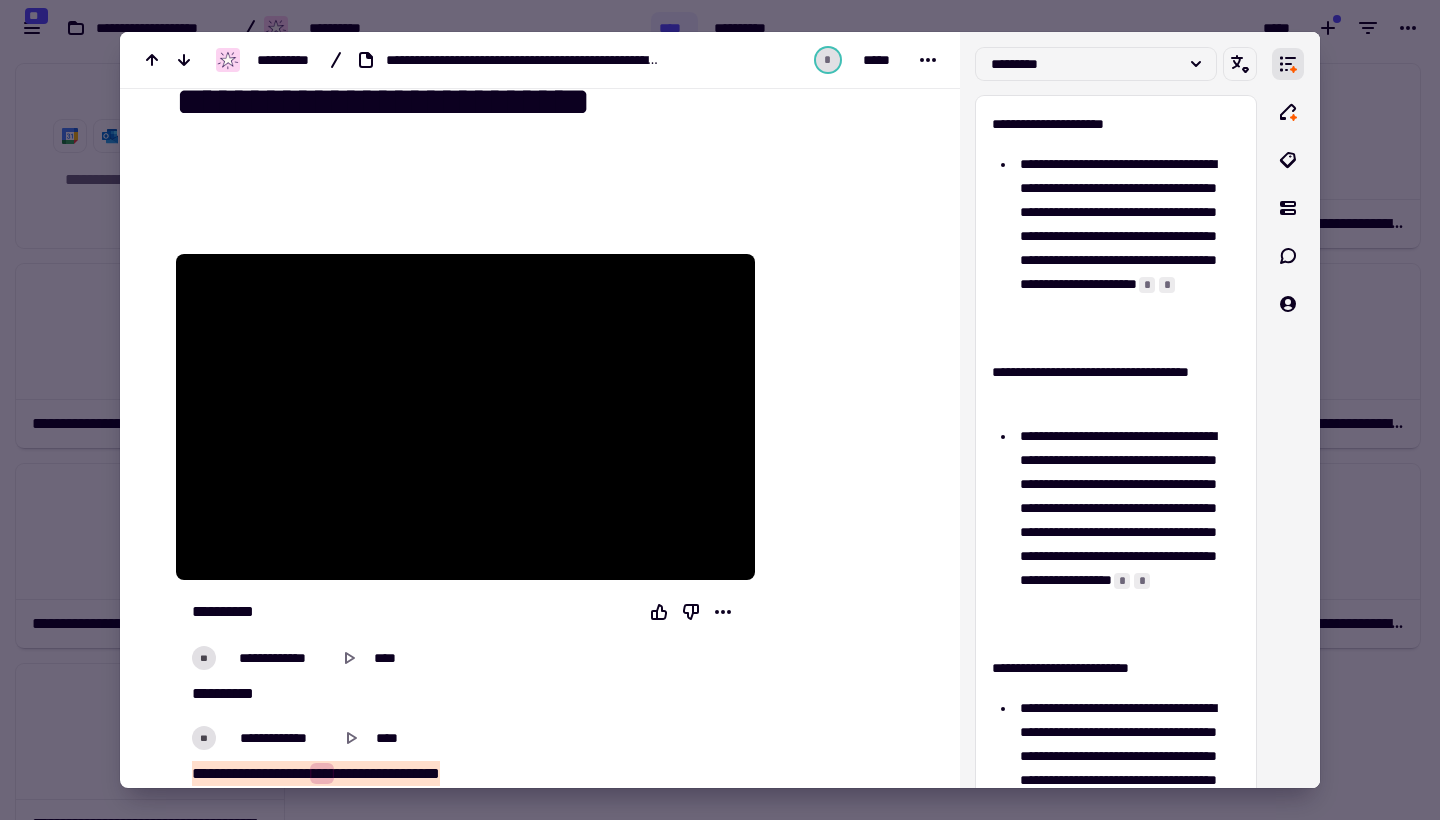 click at bounding box center [720, 410] 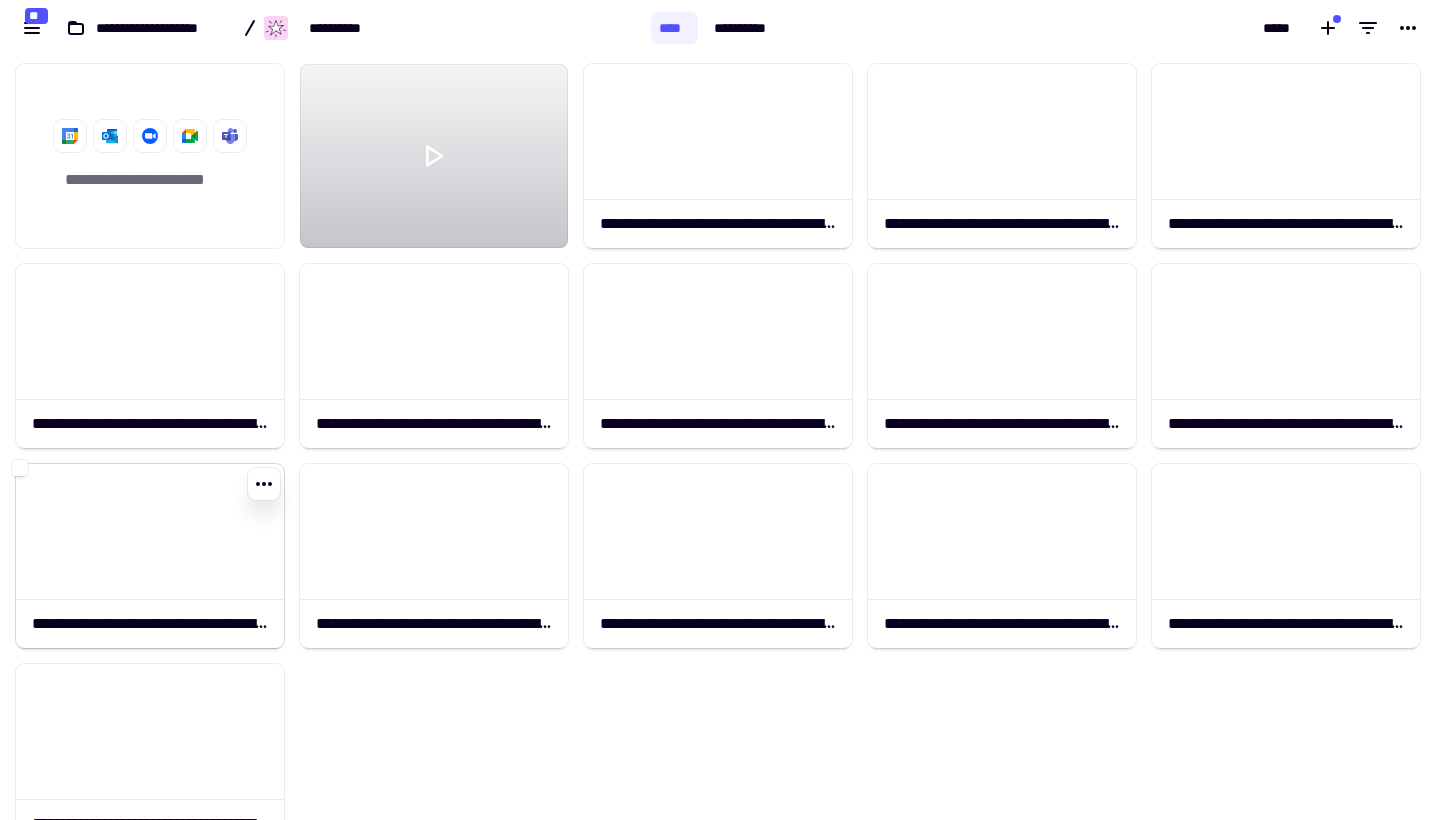click 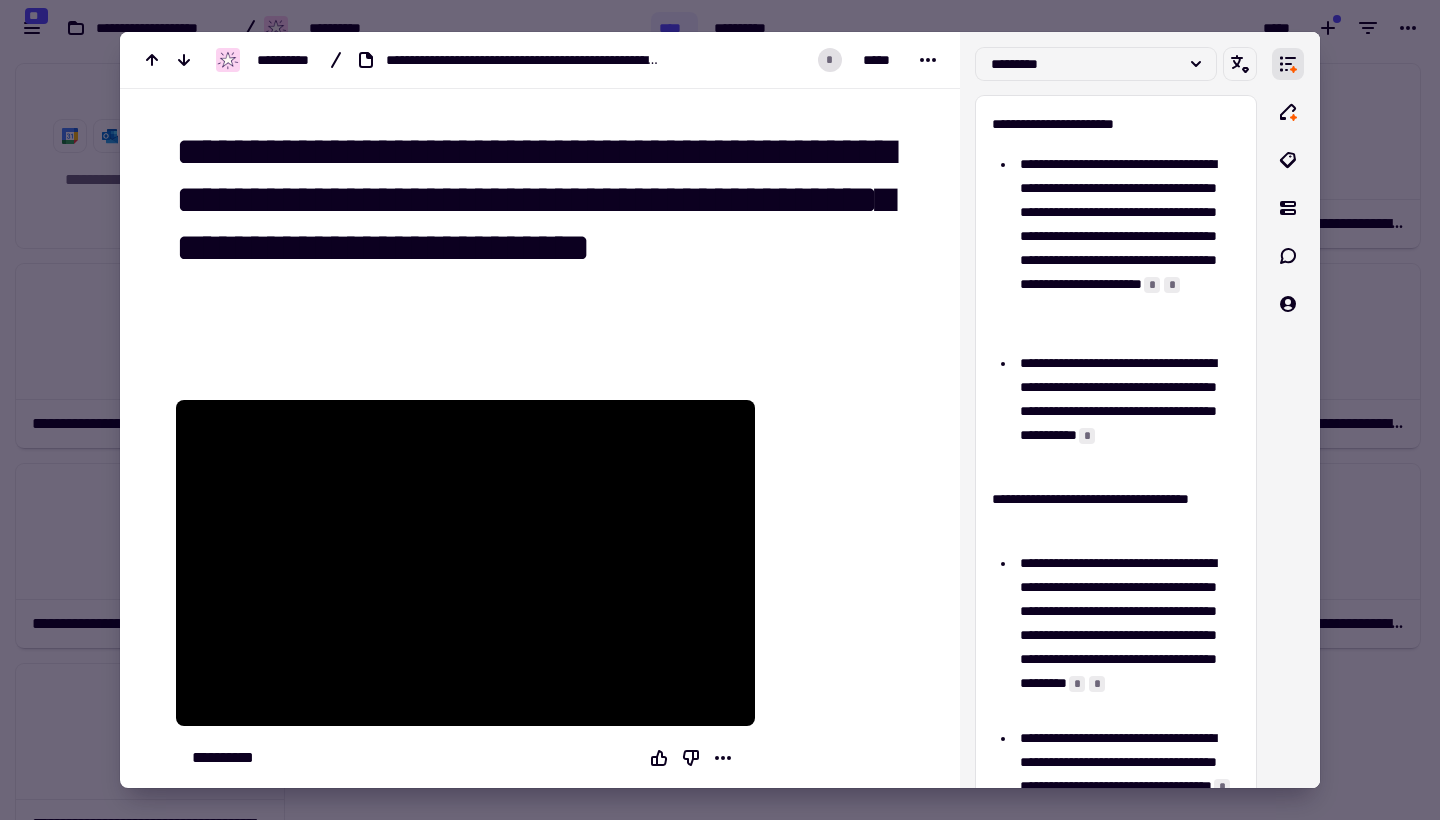 scroll, scrollTop: 240, scrollLeft: 0, axis: vertical 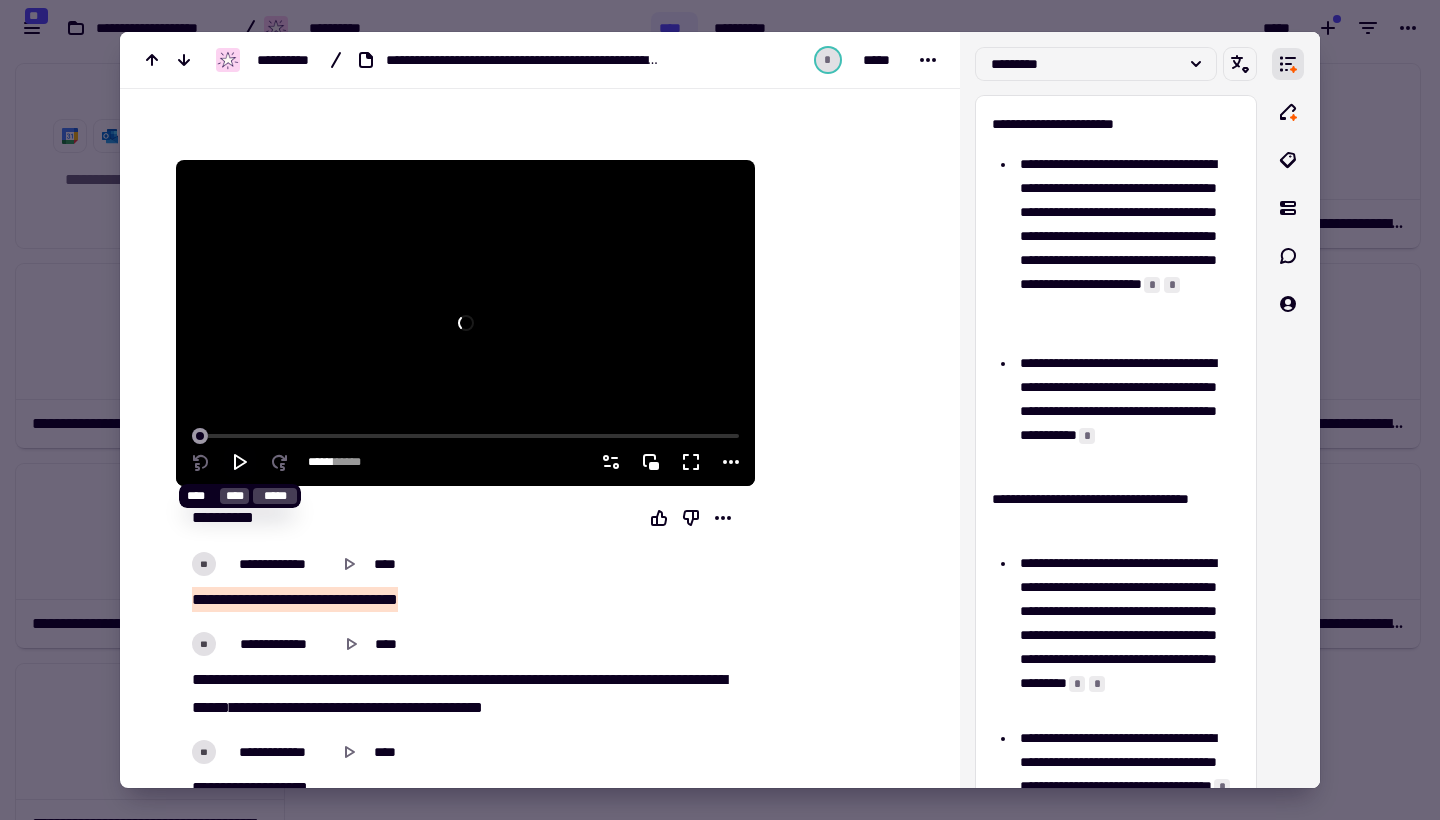 click 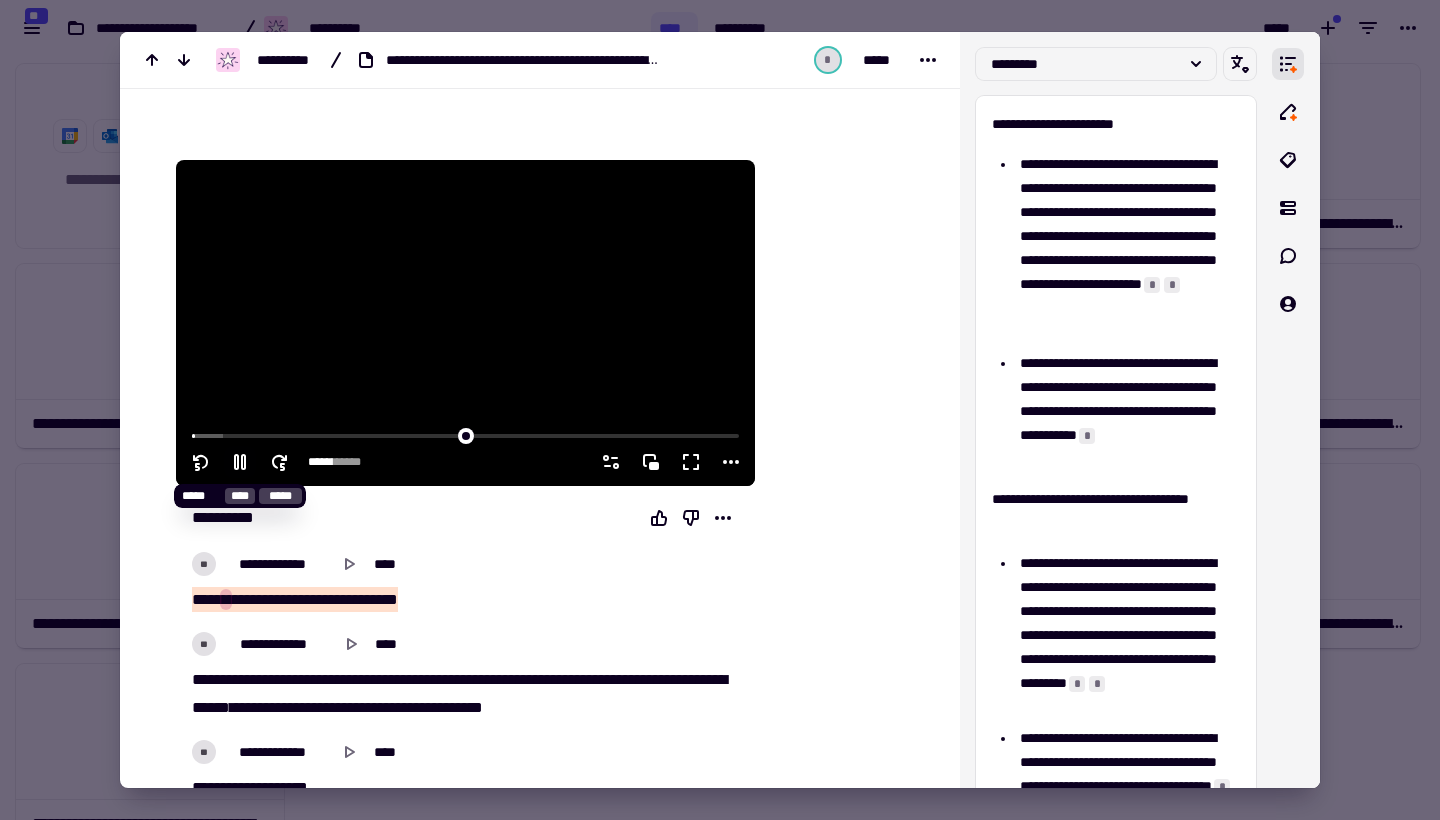 click 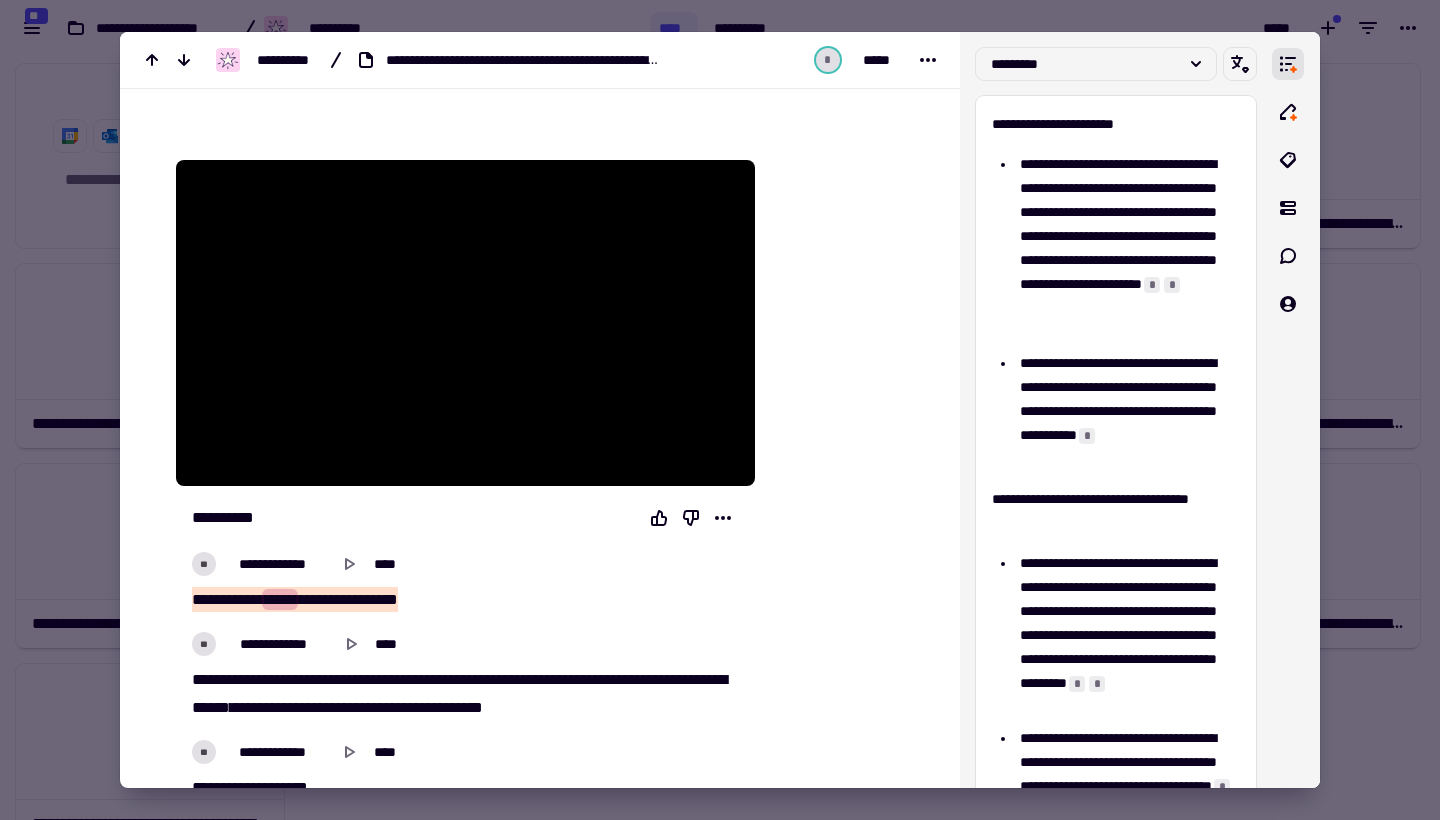 click at bounding box center [720, 410] 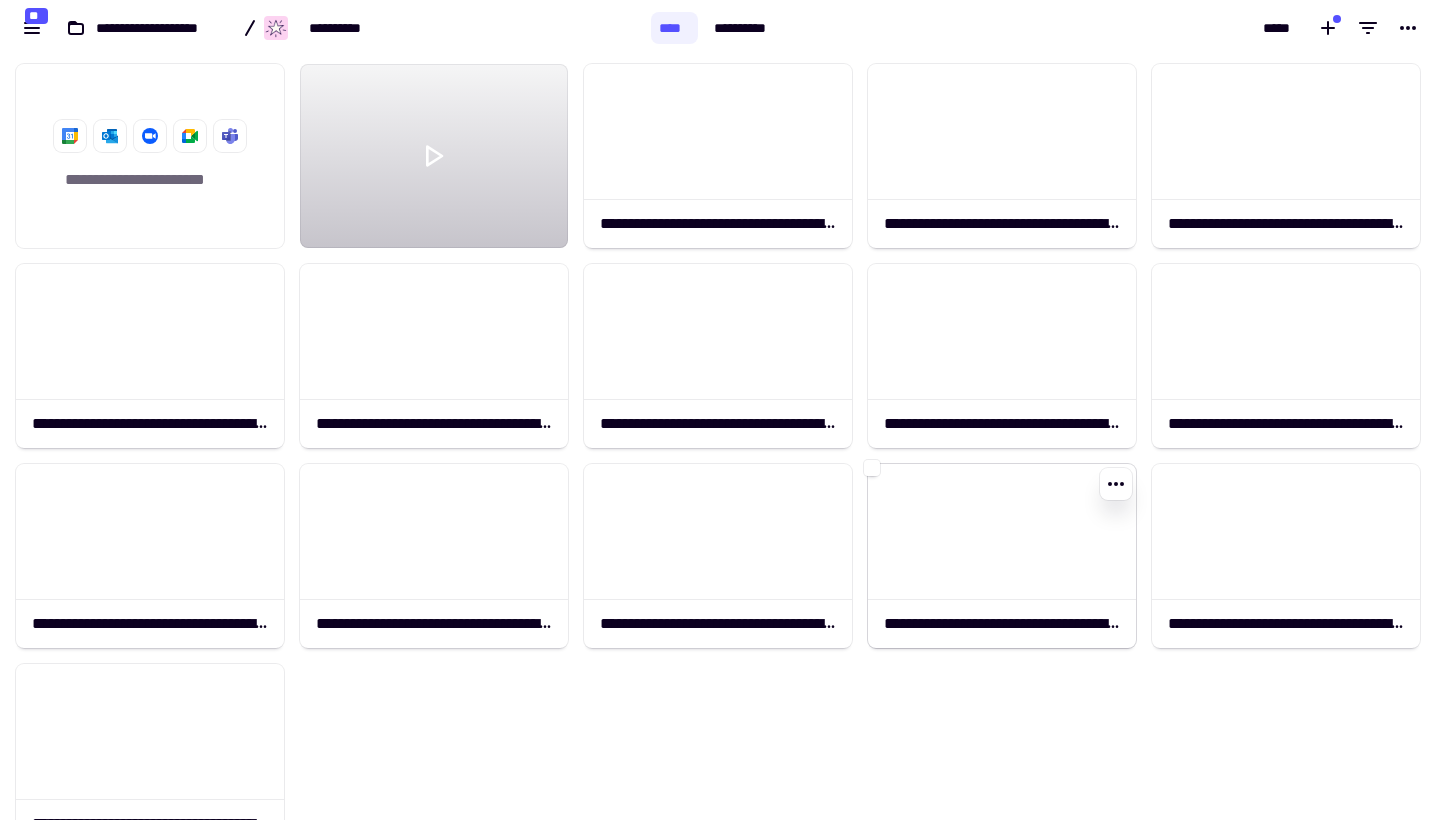 click 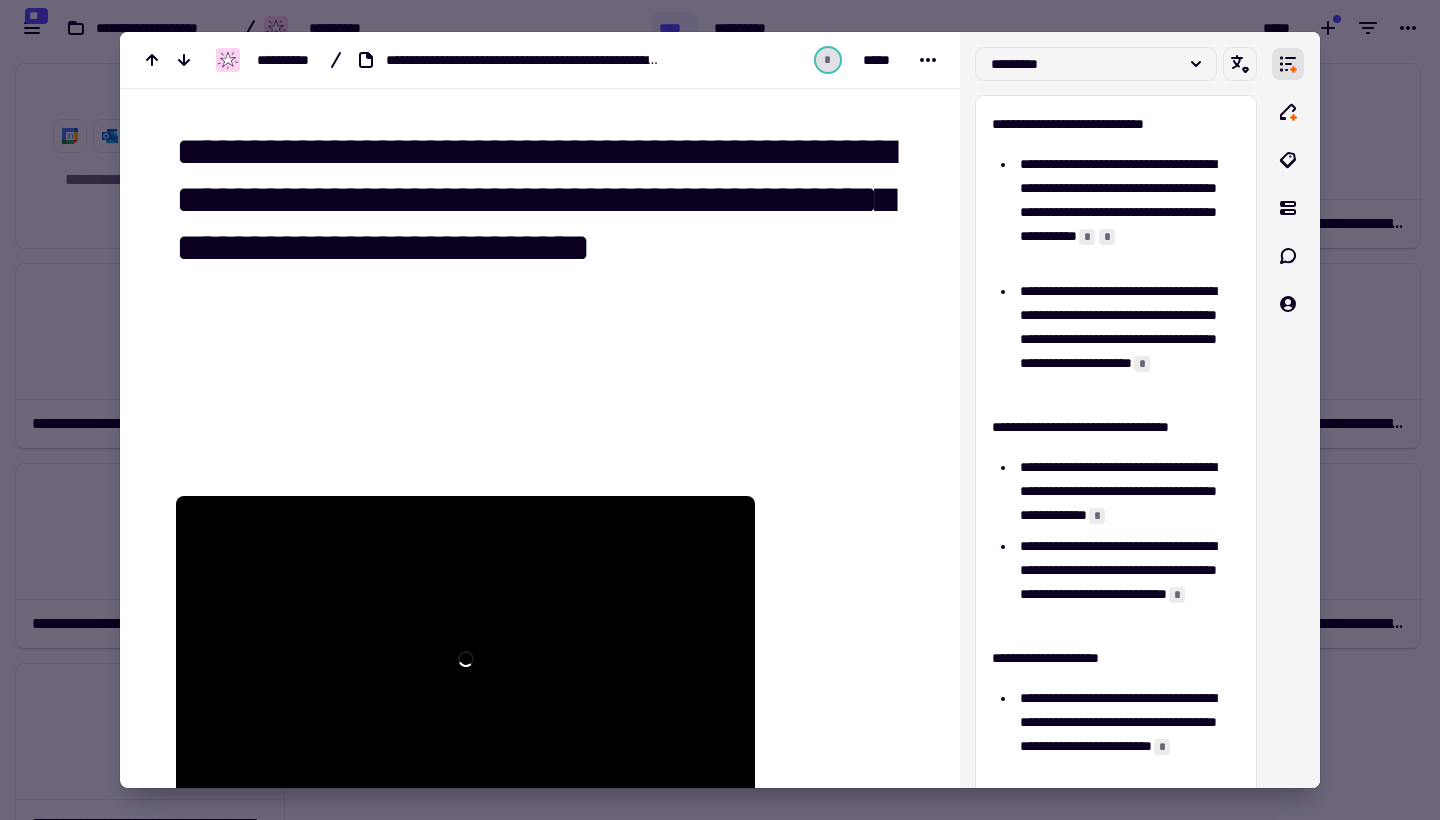 scroll, scrollTop: 258, scrollLeft: 0, axis: vertical 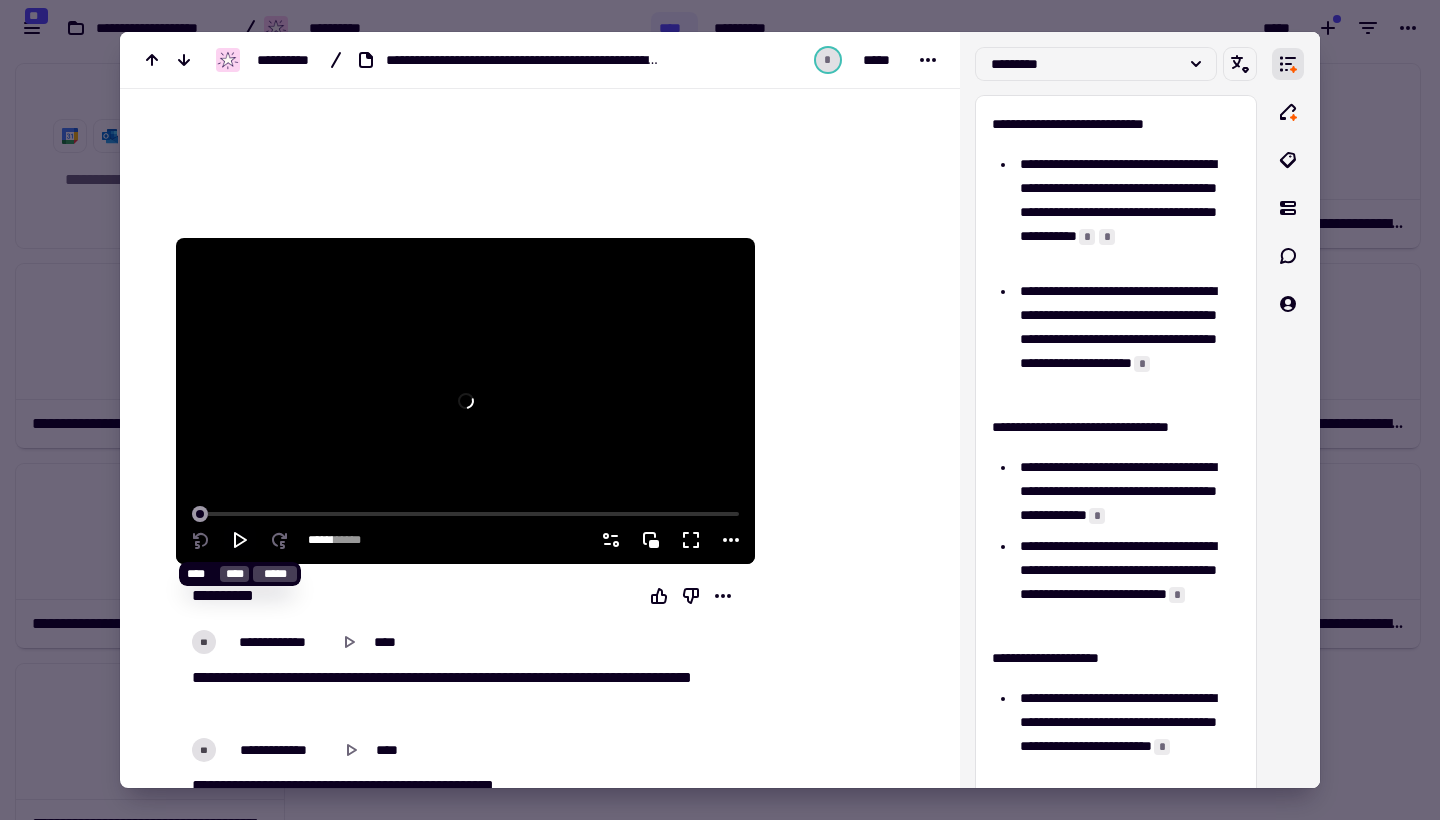 click 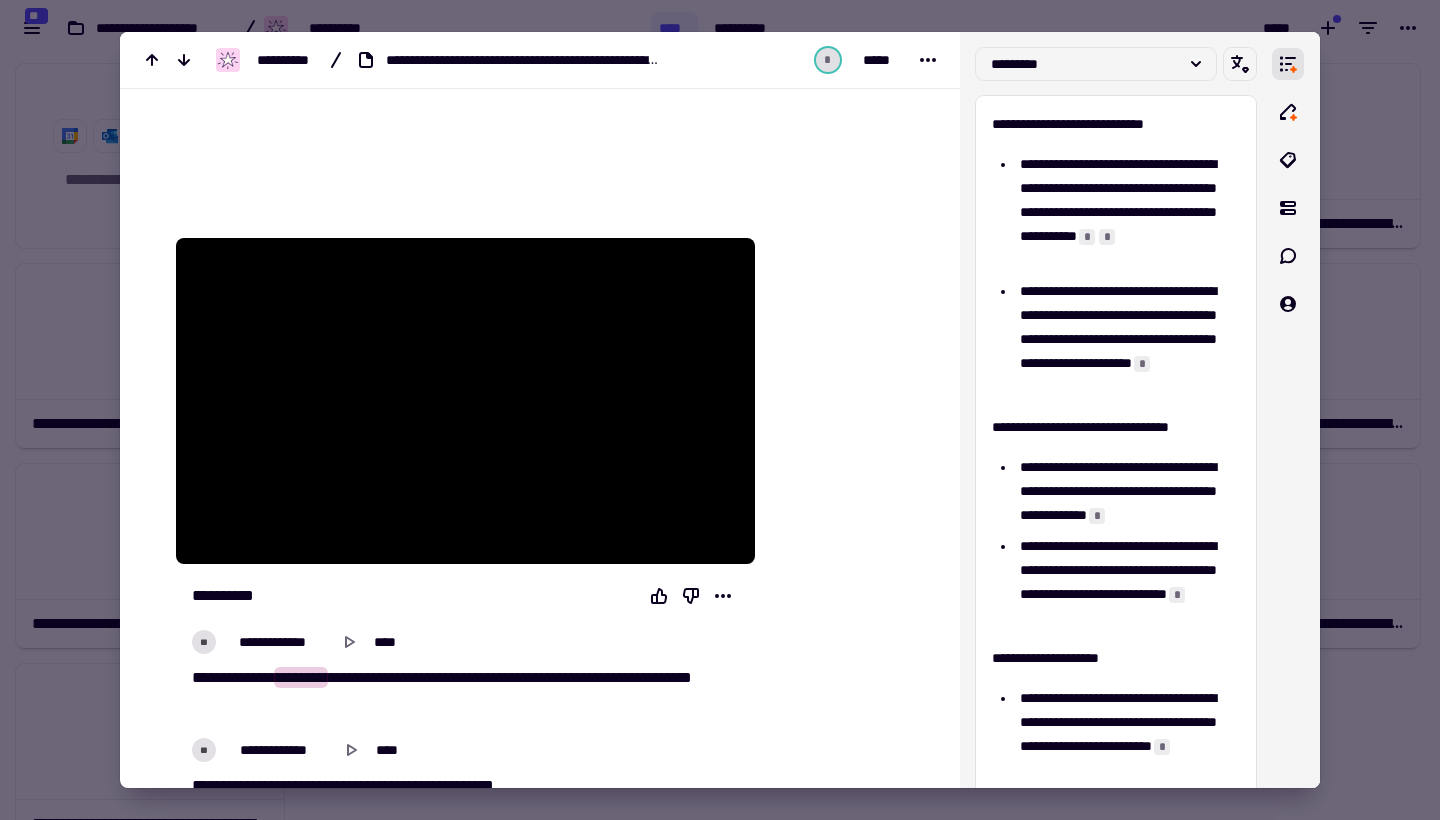 type on "****" 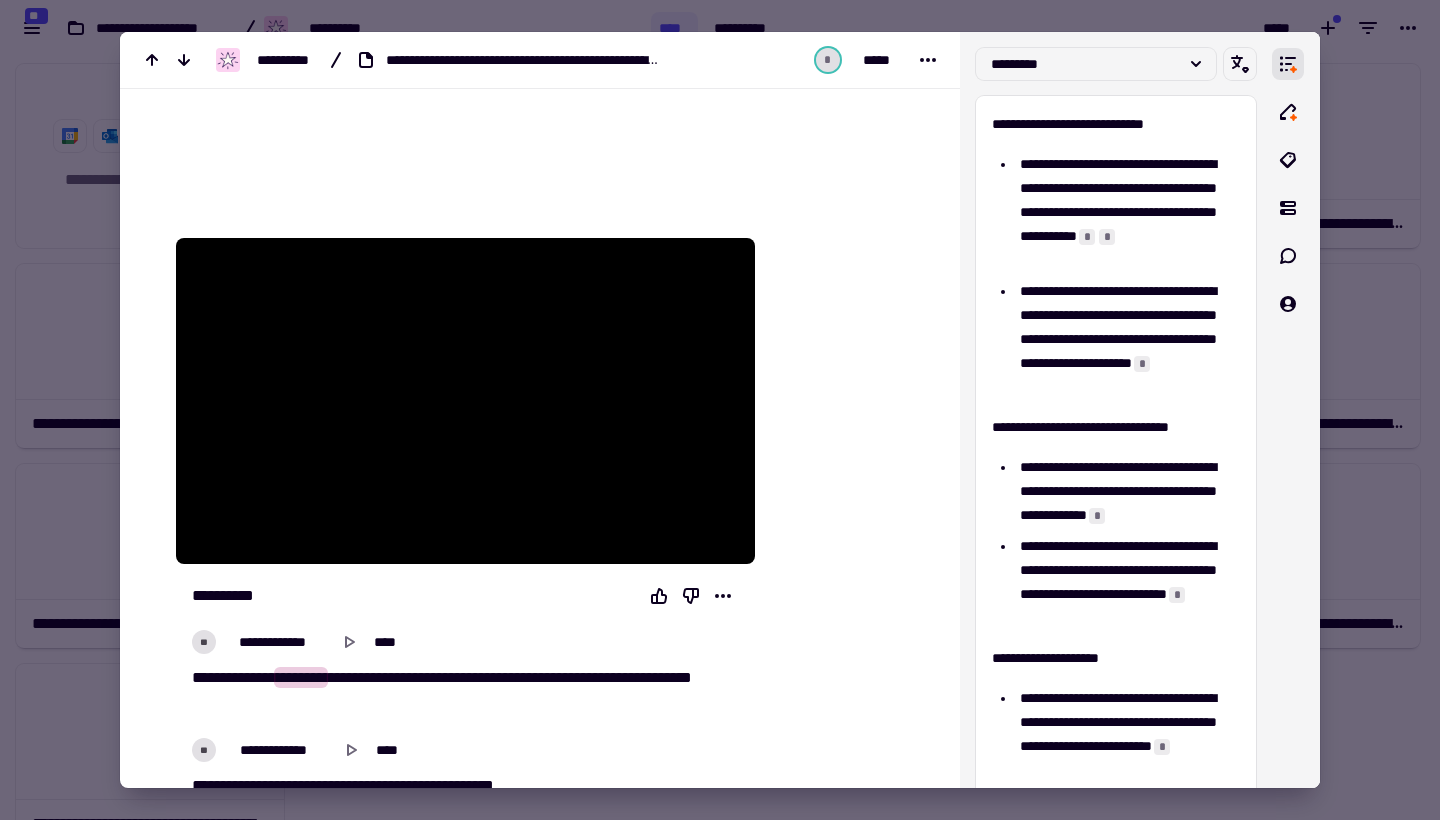 click at bounding box center [720, 410] 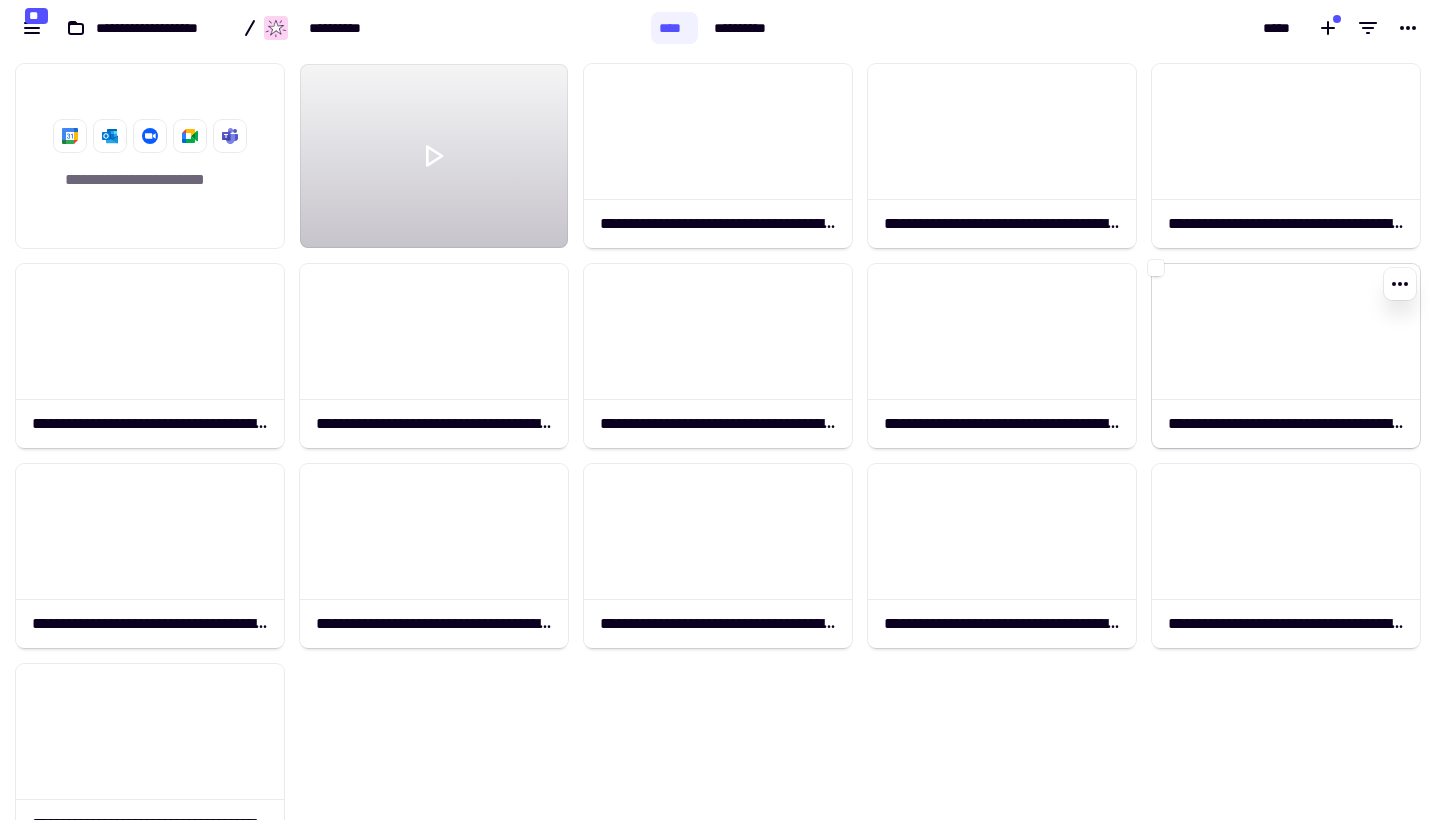 click 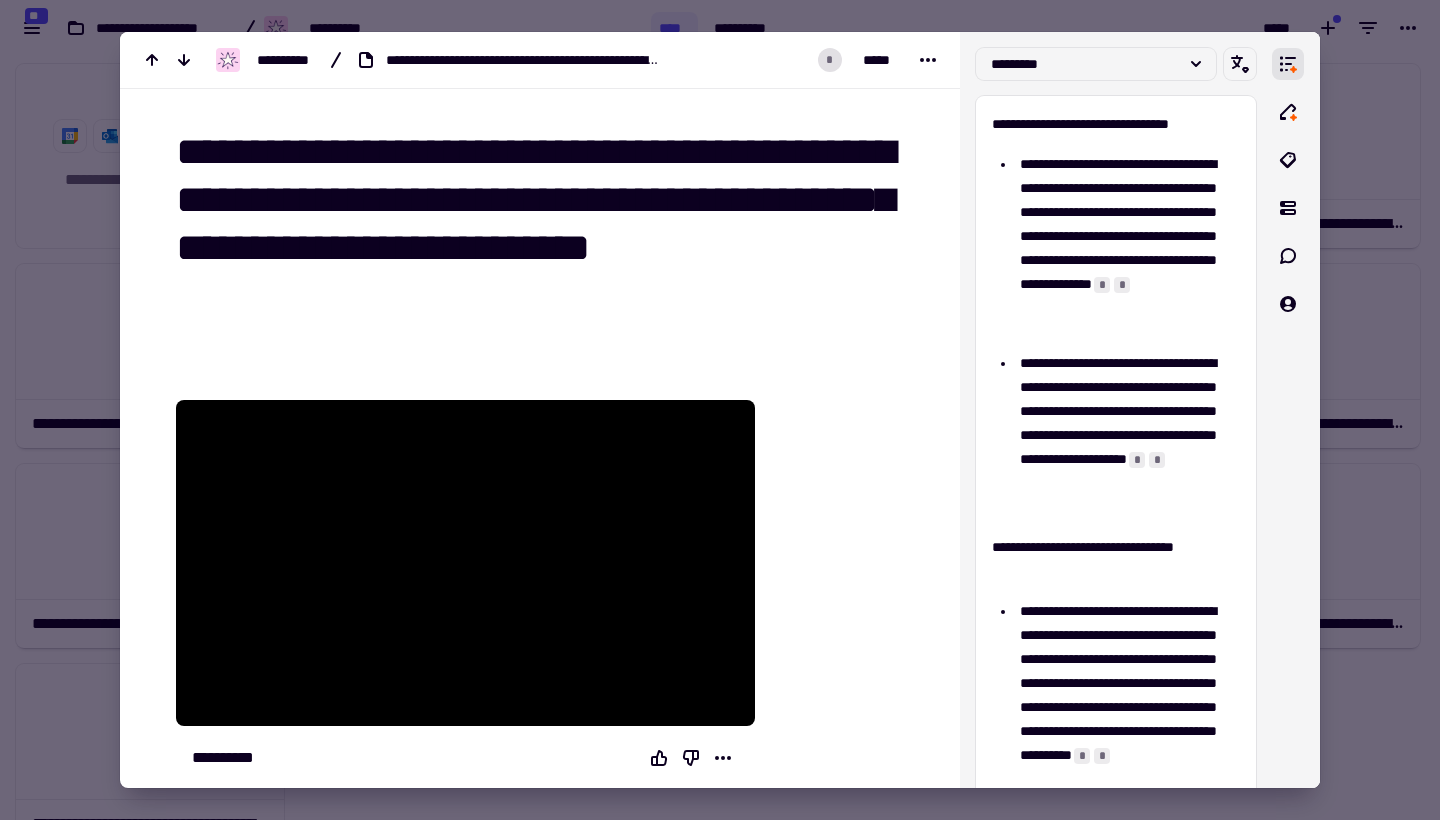 scroll, scrollTop: 179, scrollLeft: 0, axis: vertical 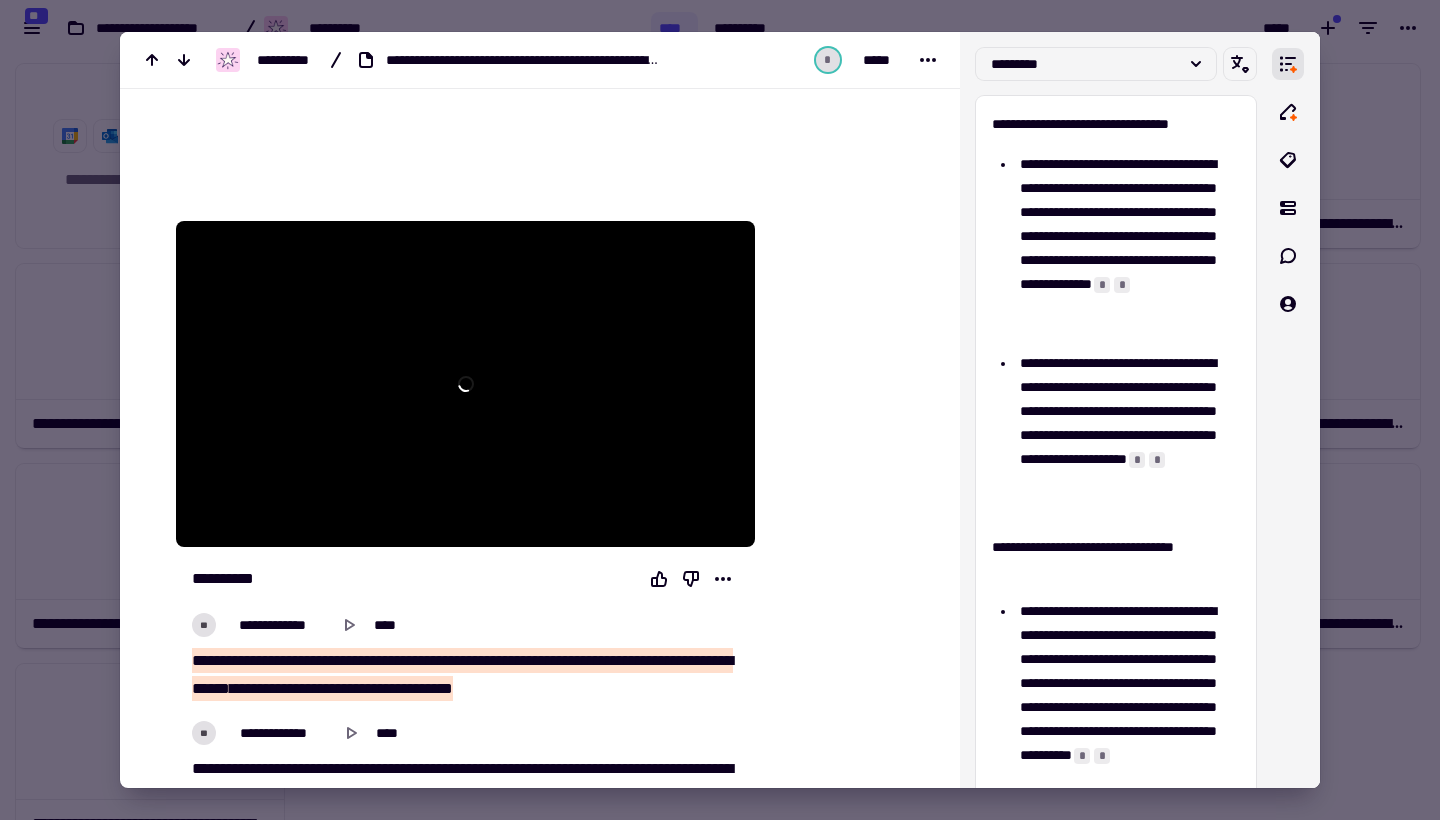 click at bounding box center (720, 410) 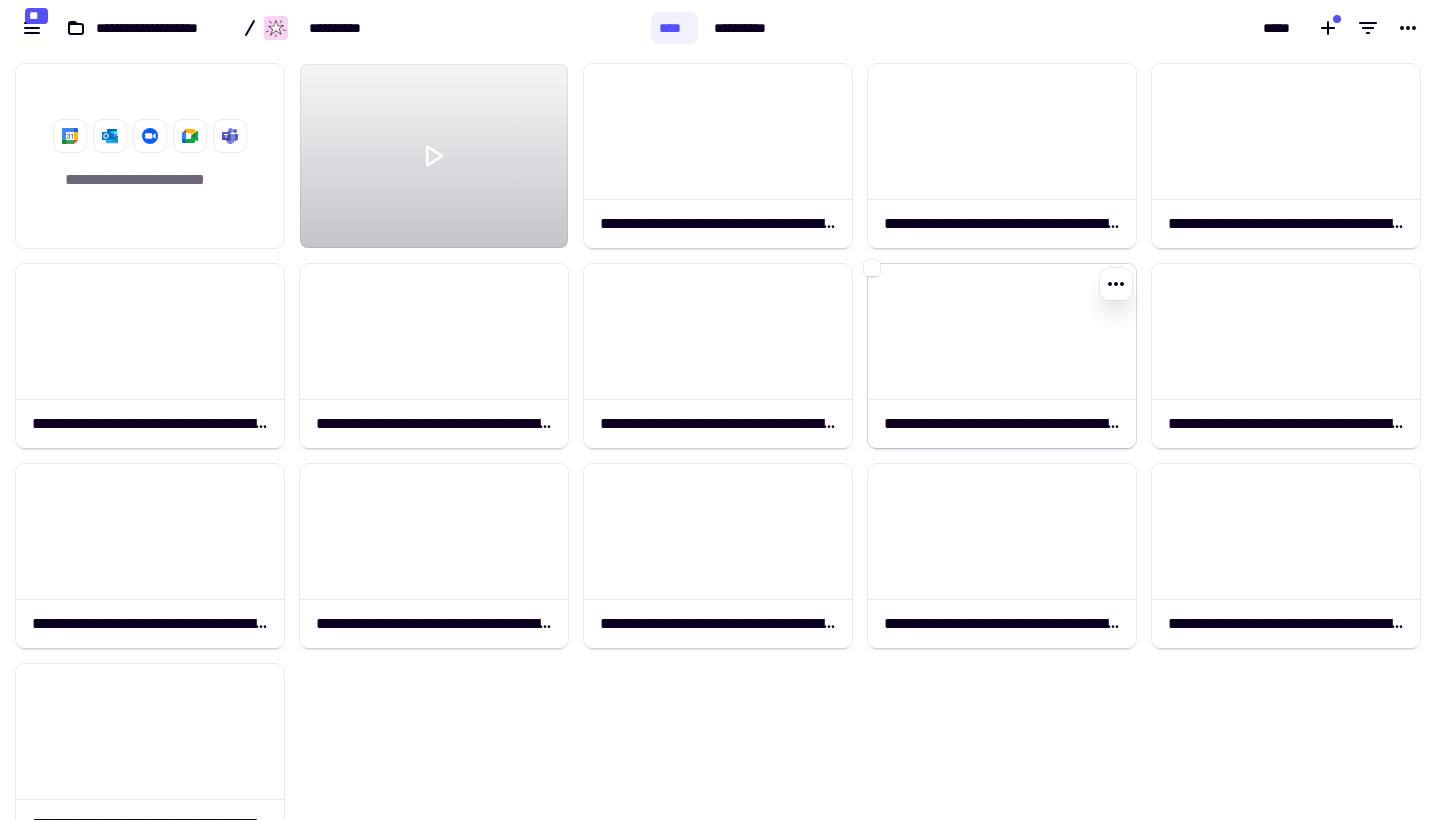 click 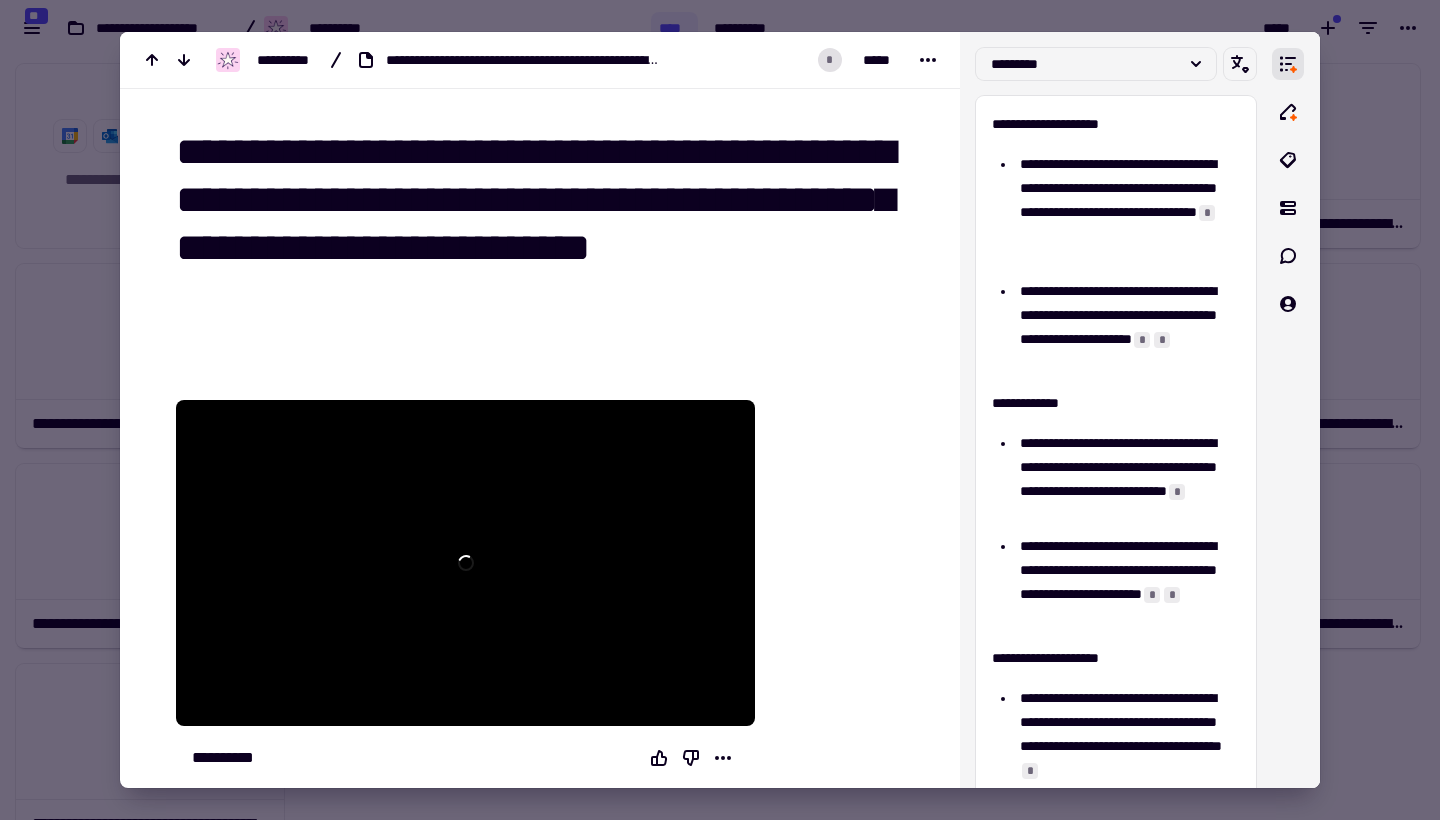 scroll, scrollTop: 217, scrollLeft: 0, axis: vertical 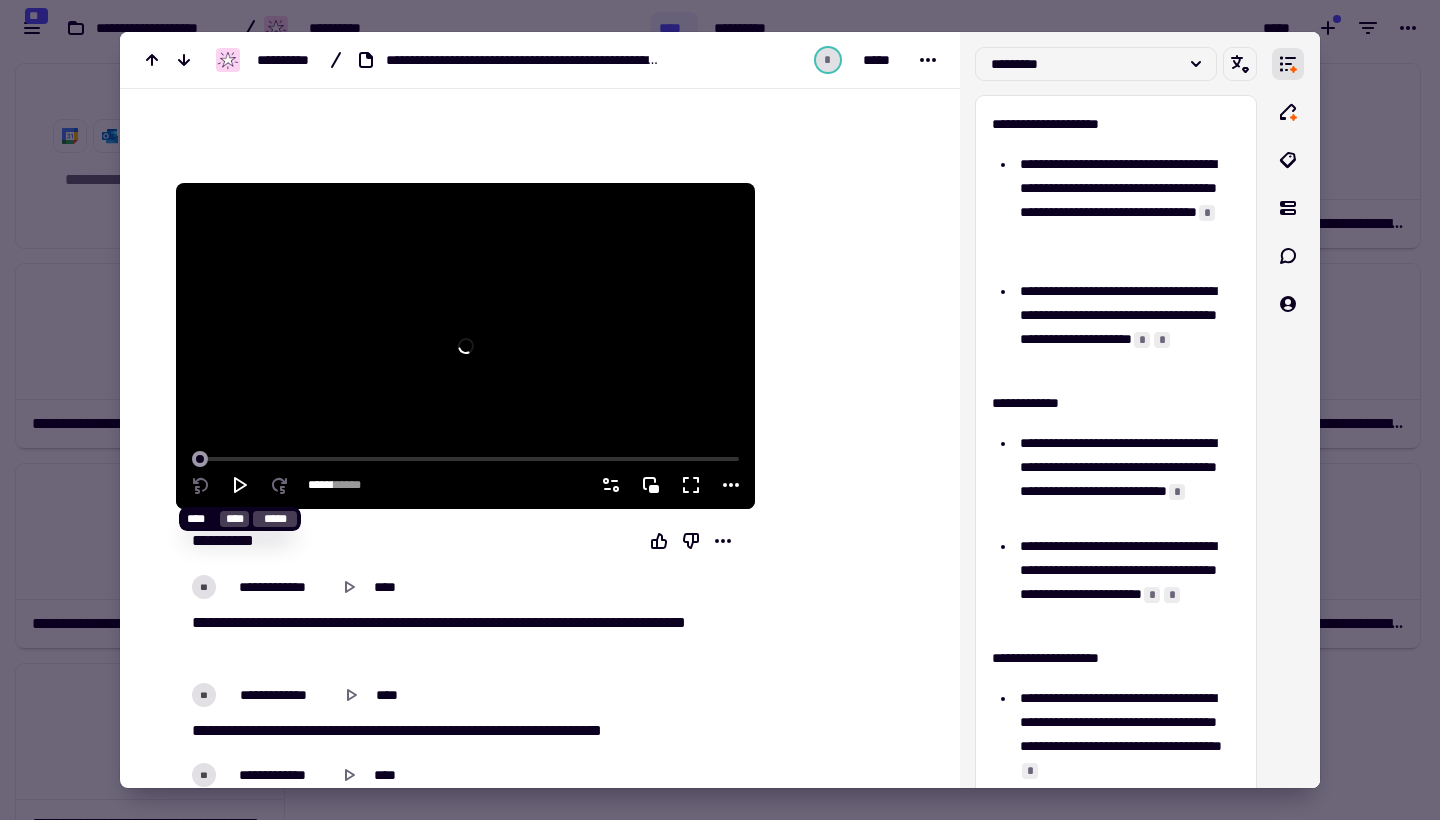 click 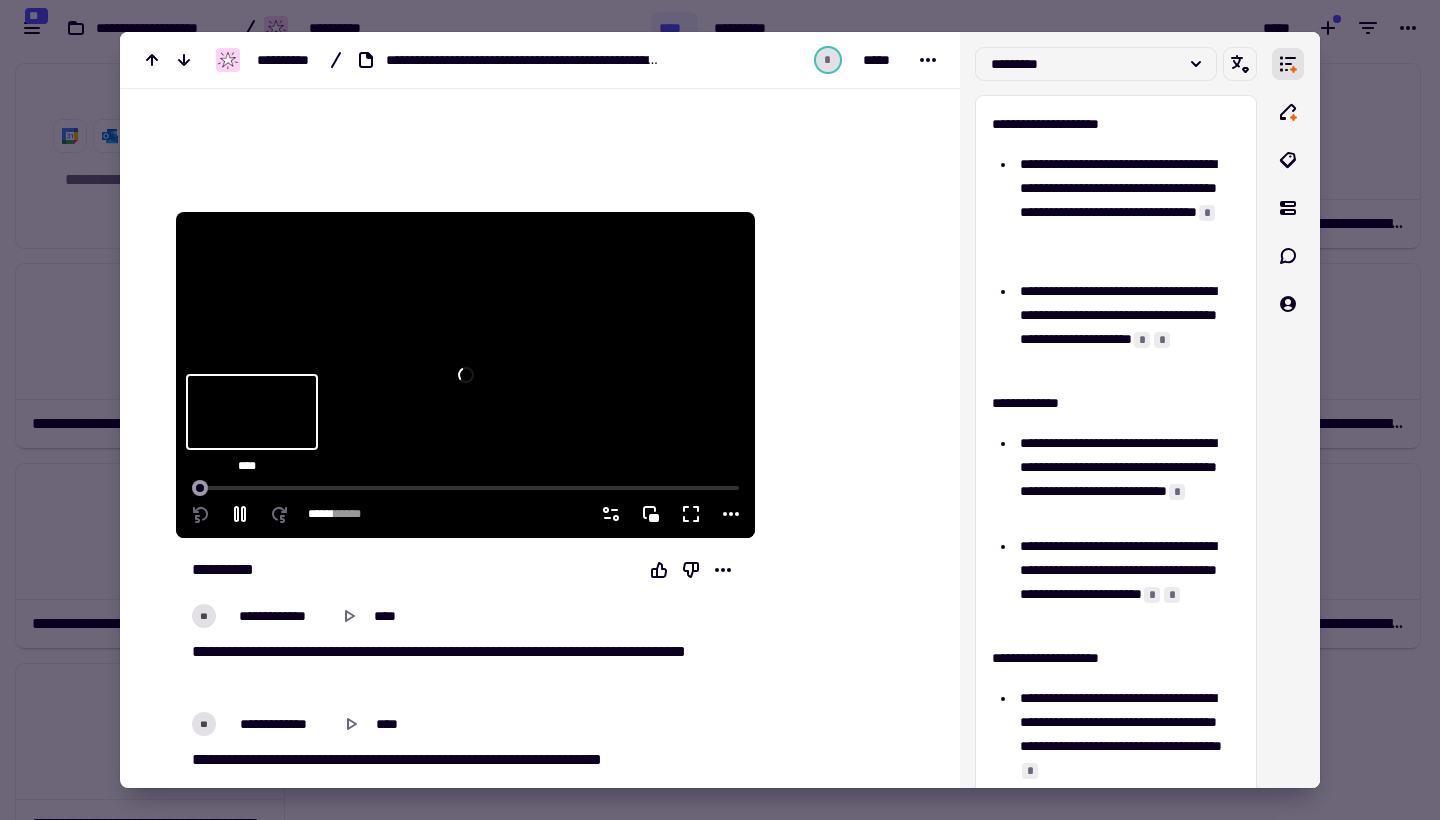 scroll, scrollTop: 173, scrollLeft: 0, axis: vertical 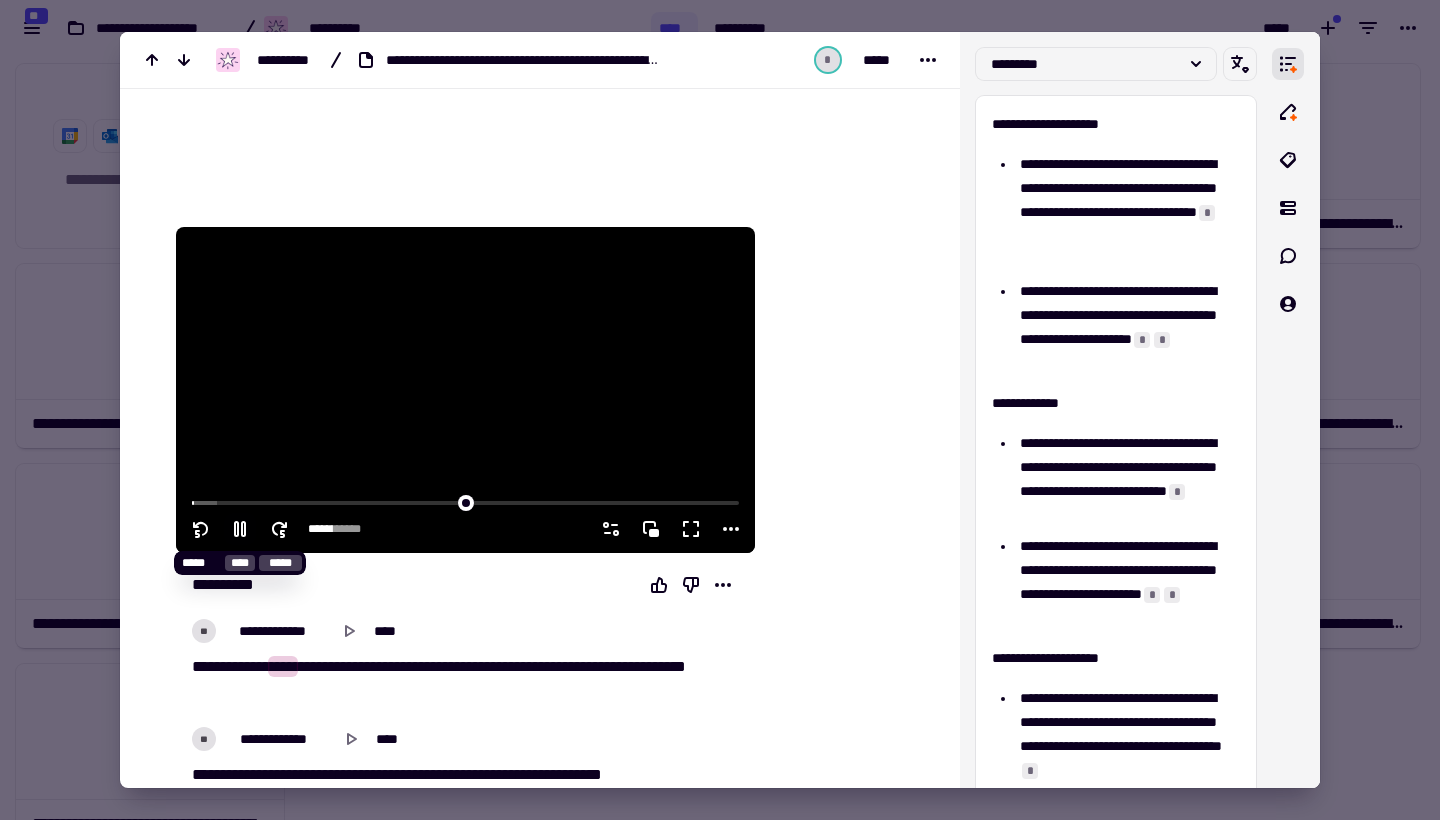click 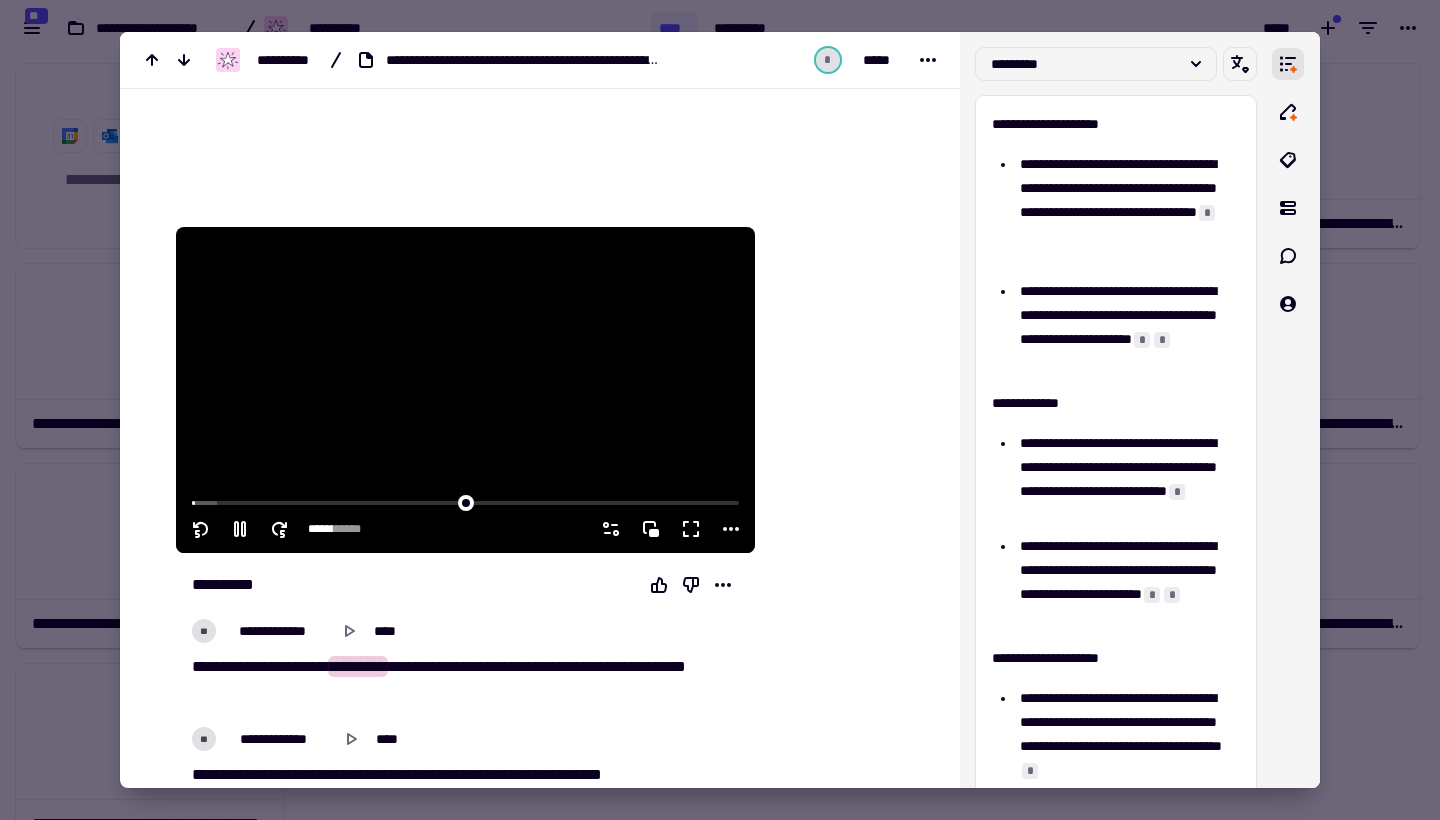 type on "****" 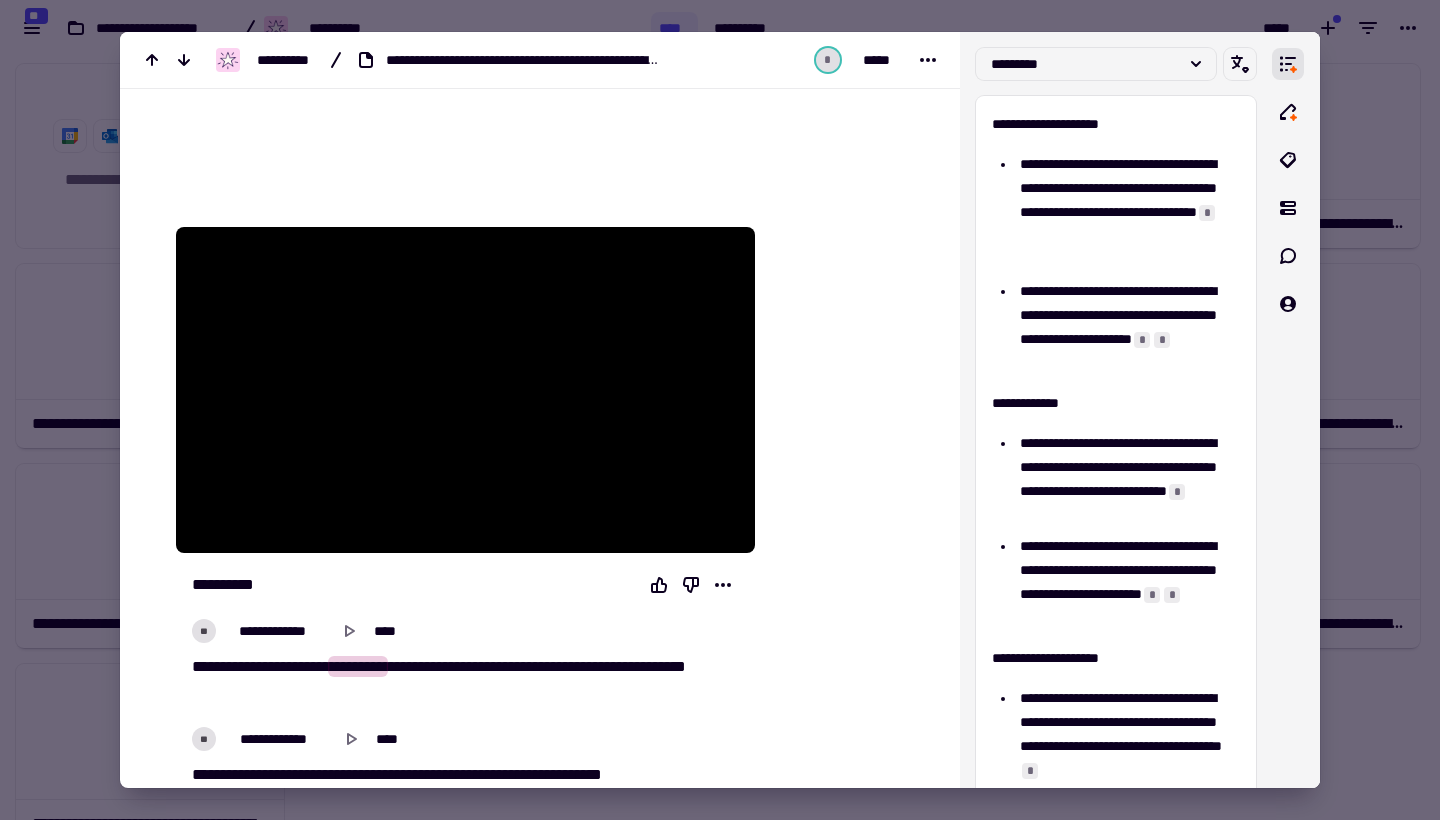 click at bounding box center (720, 410) 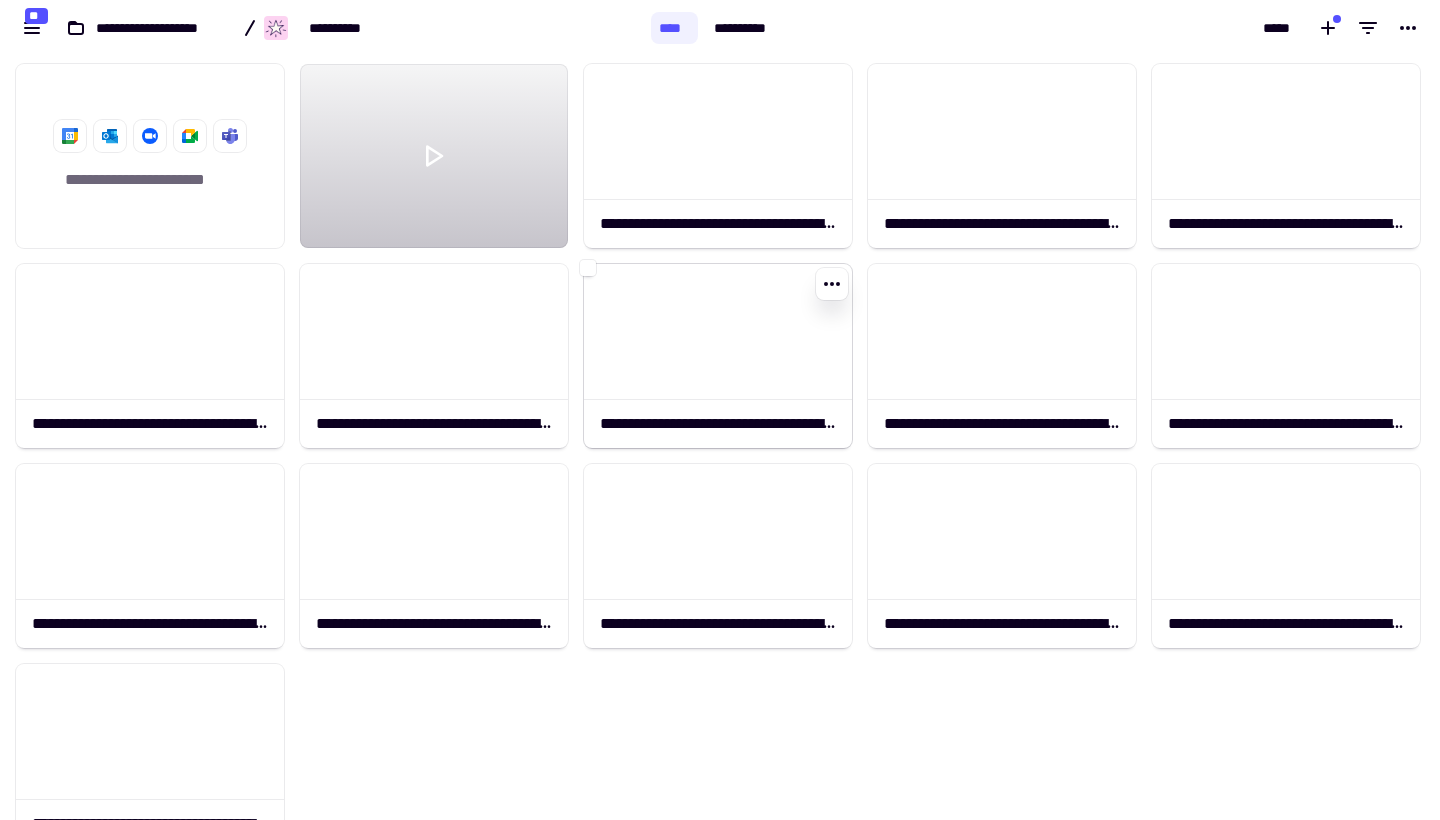 click 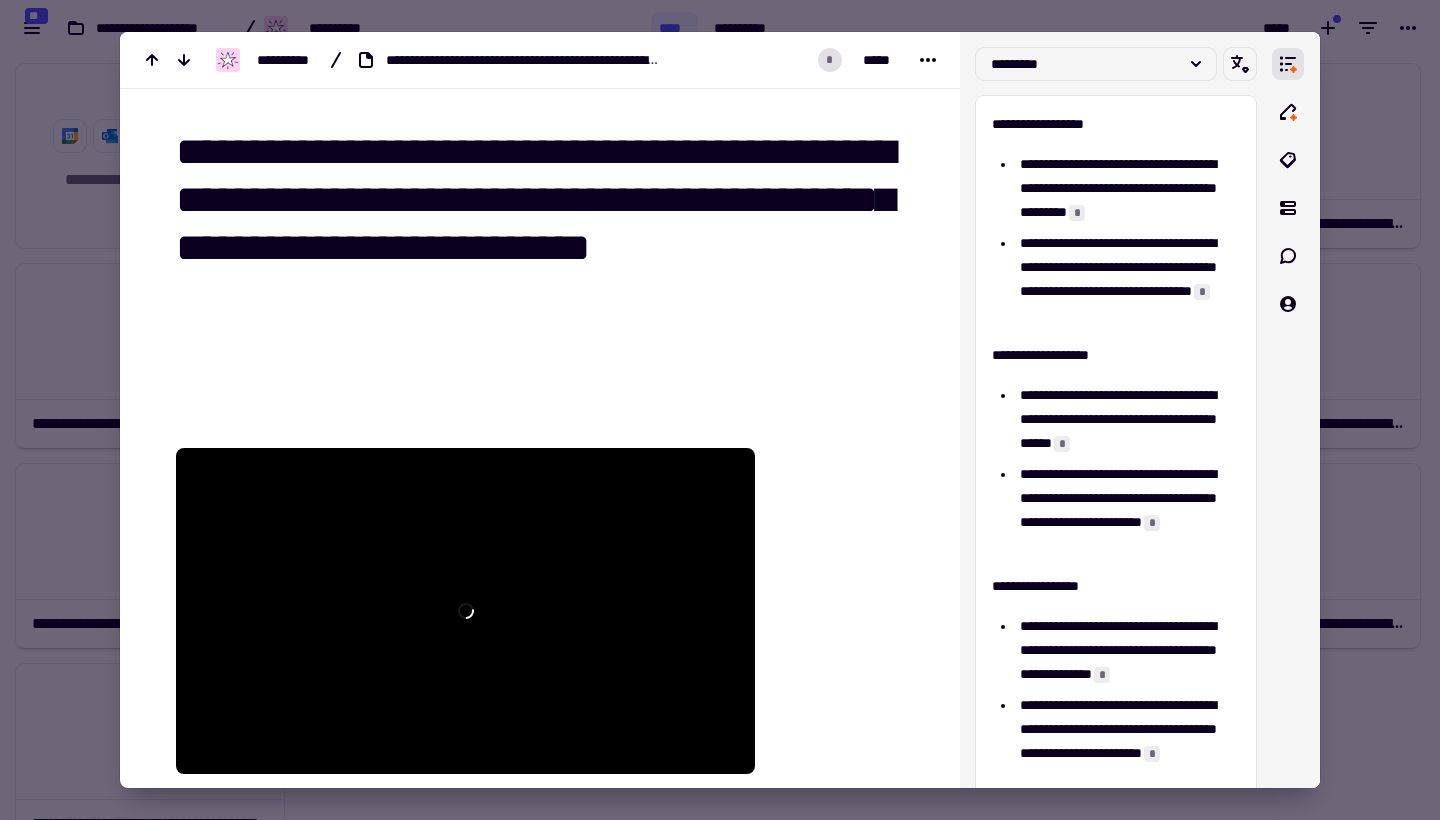 scroll, scrollTop: 205, scrollLeft: 0, axis: vertical 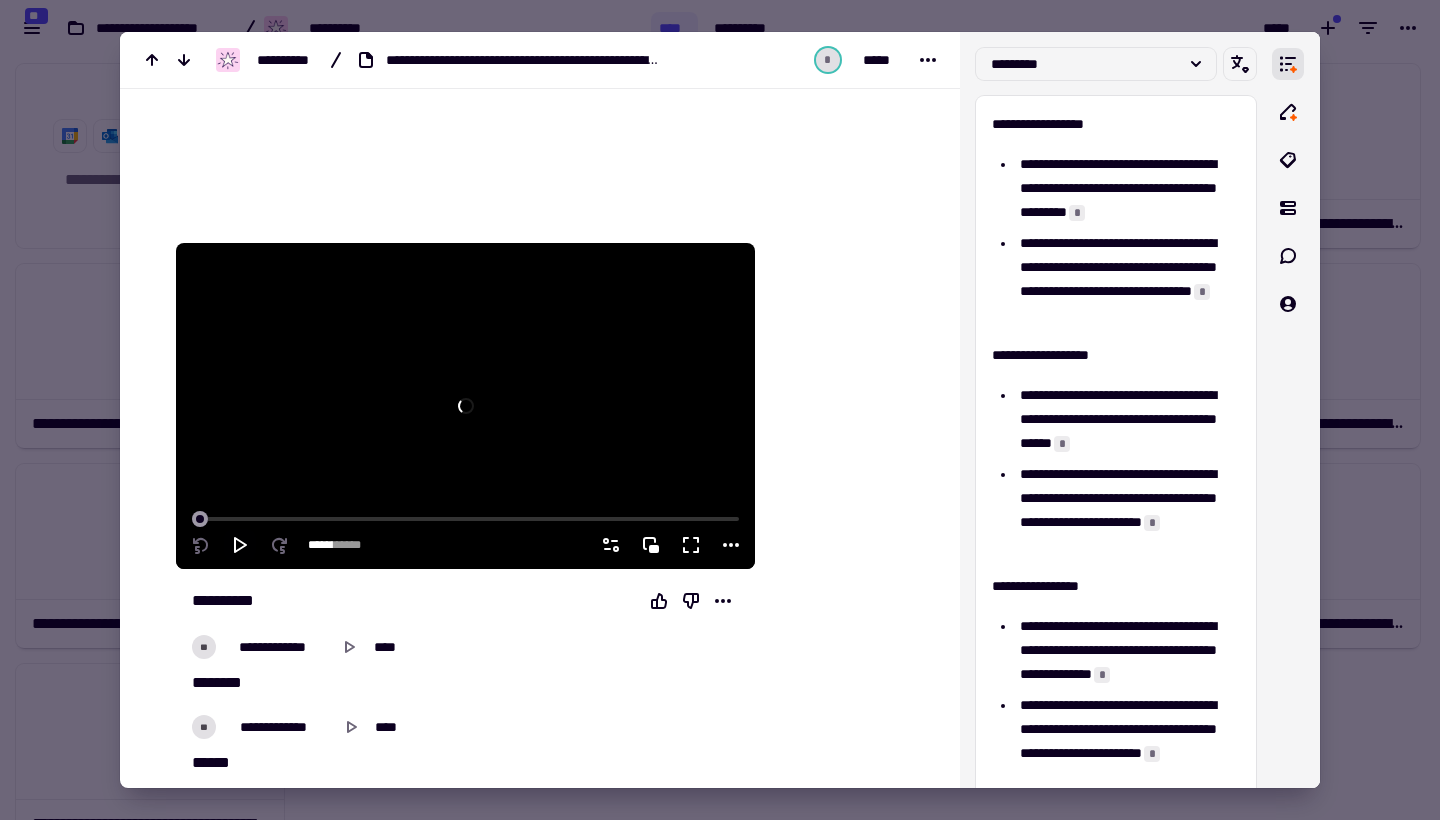 click 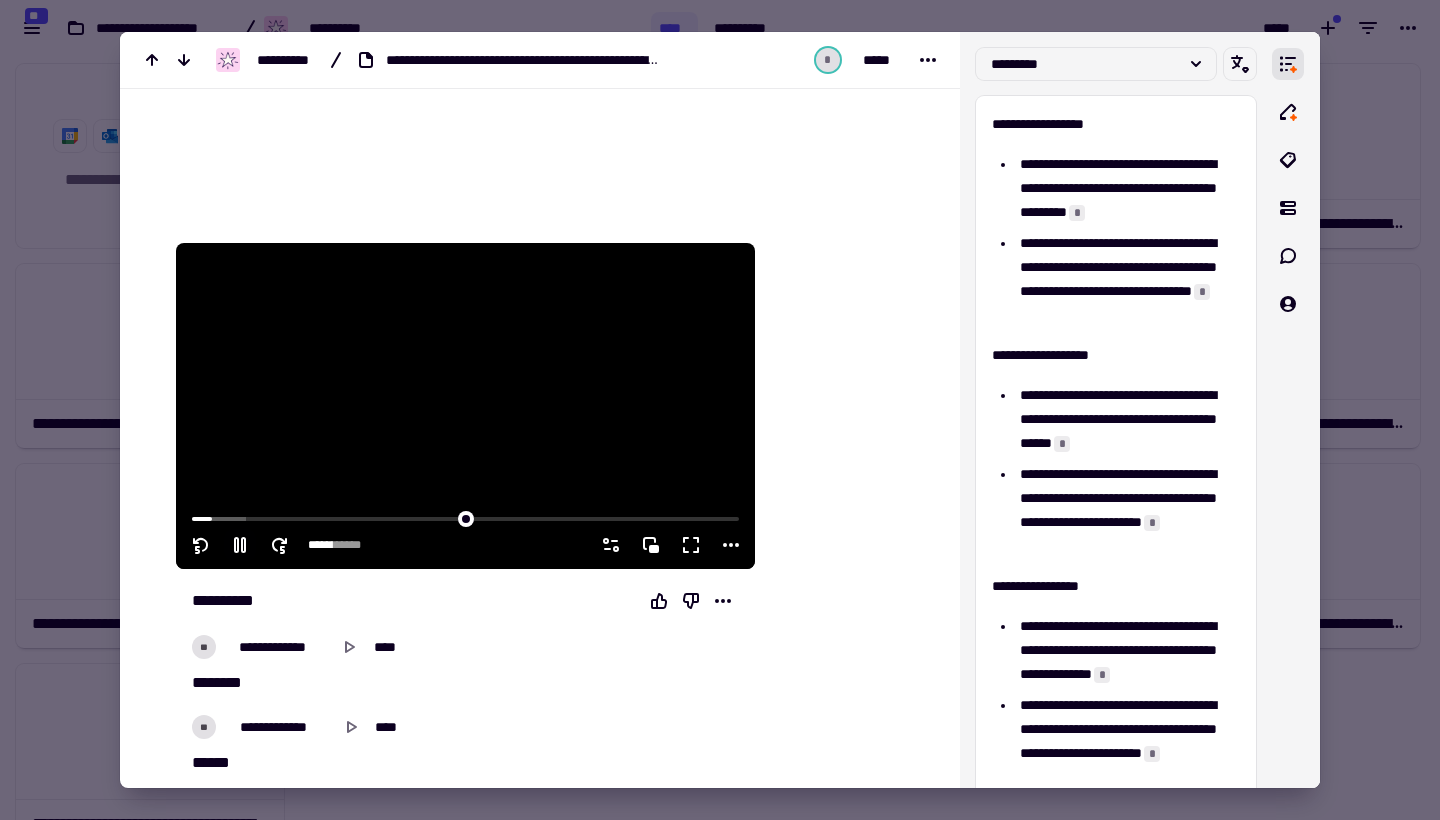 click 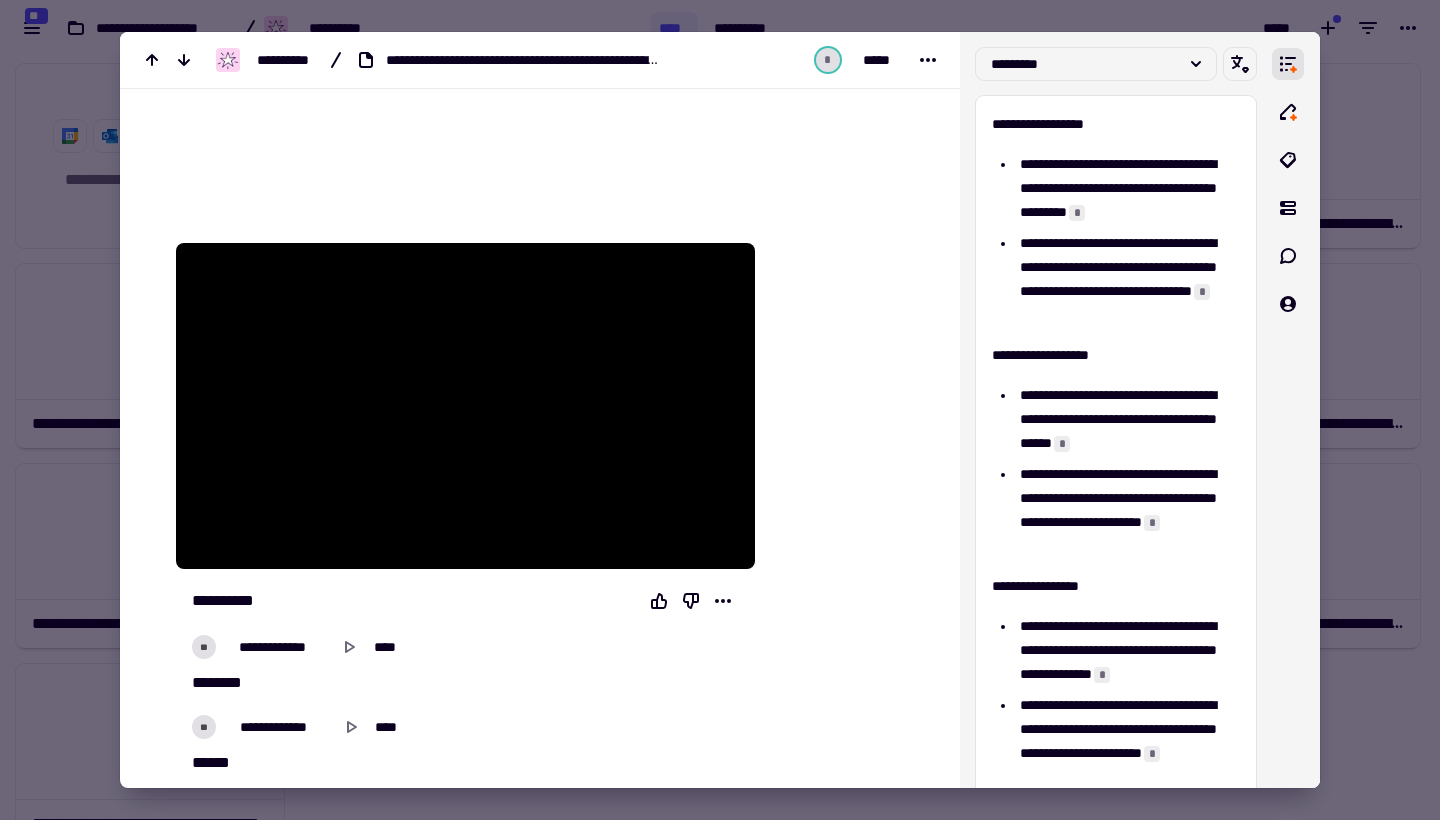 type on "****" 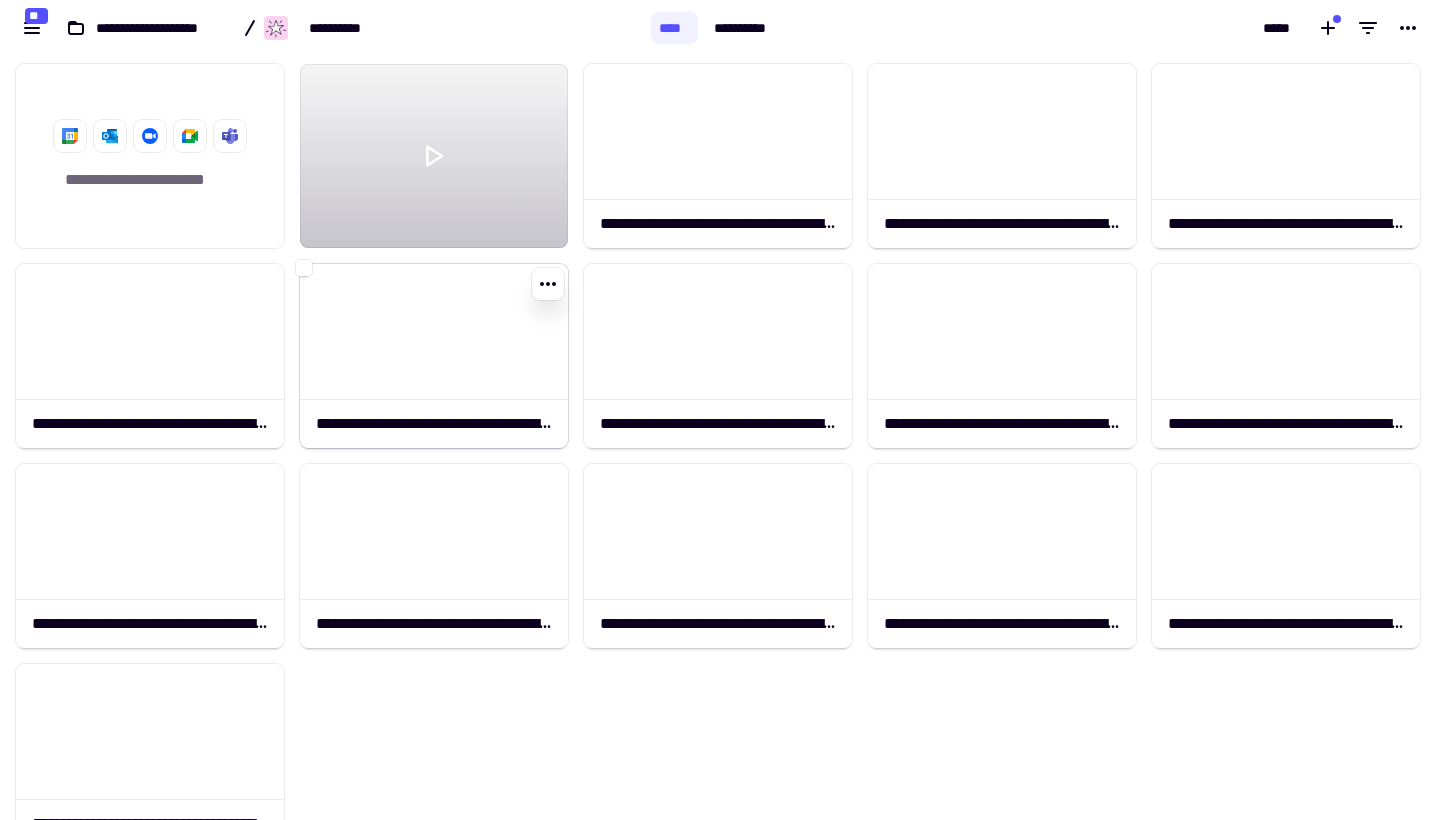 click 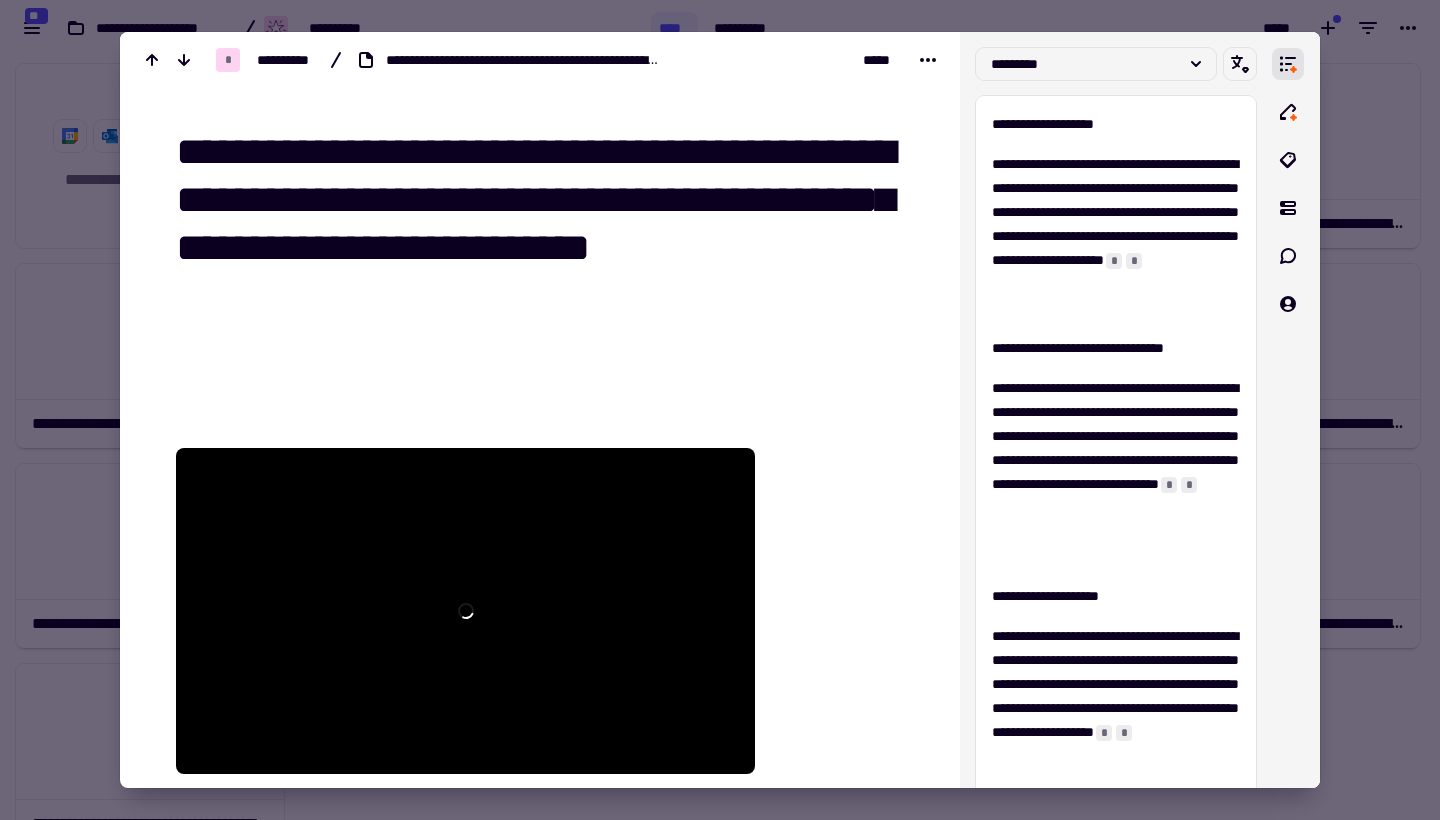click on "**********" at bounding box center [453, 2193] 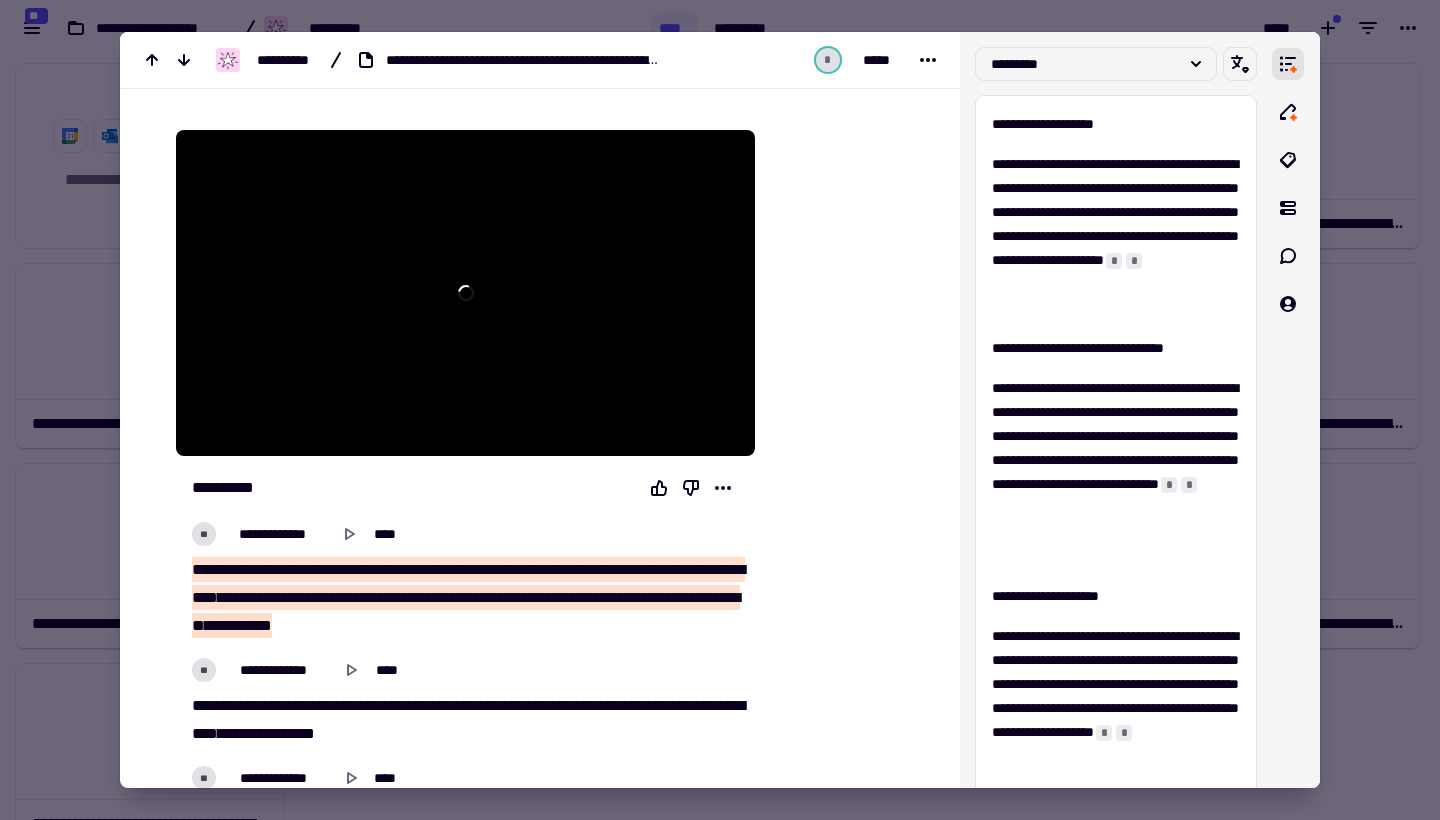 scroll, scrollTop: 333, scrollLeft: 0, axis: vertical 